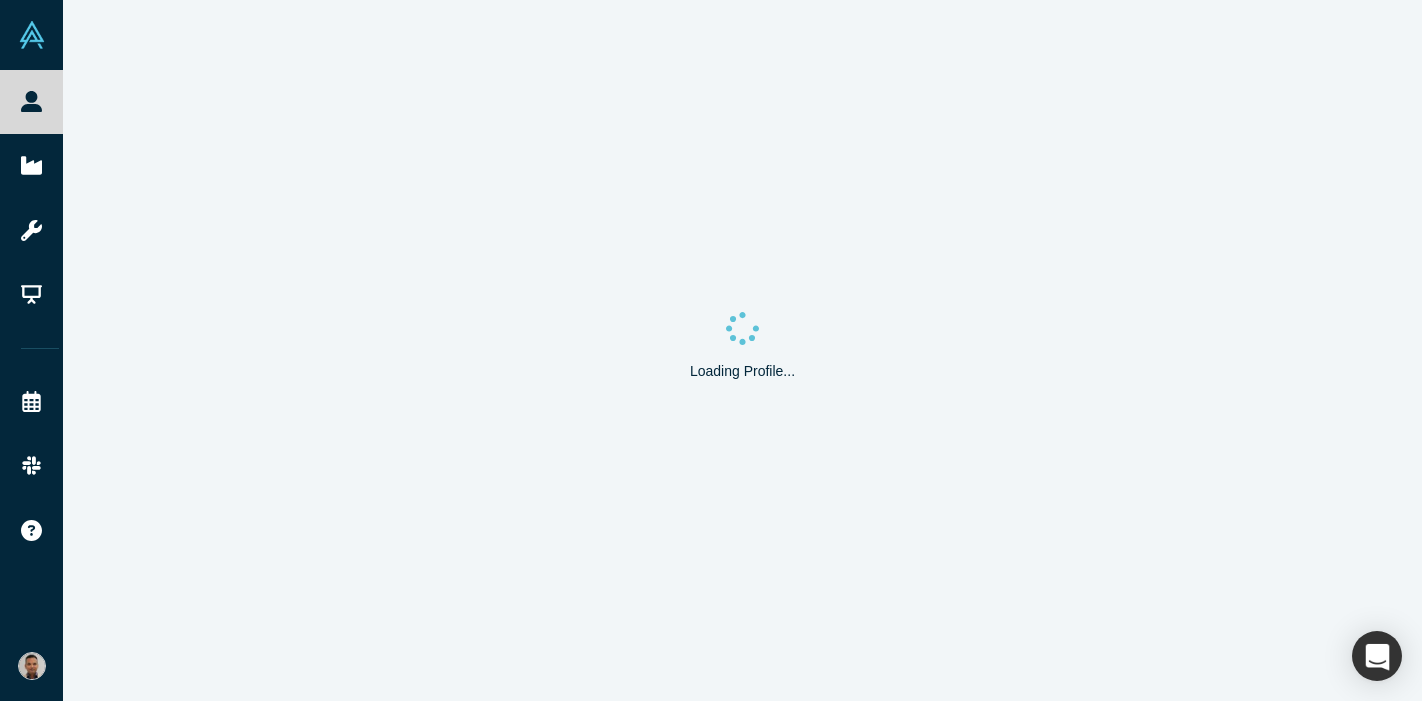 scroll, scrollTop: 0, scrollLeft: 0, axis: both 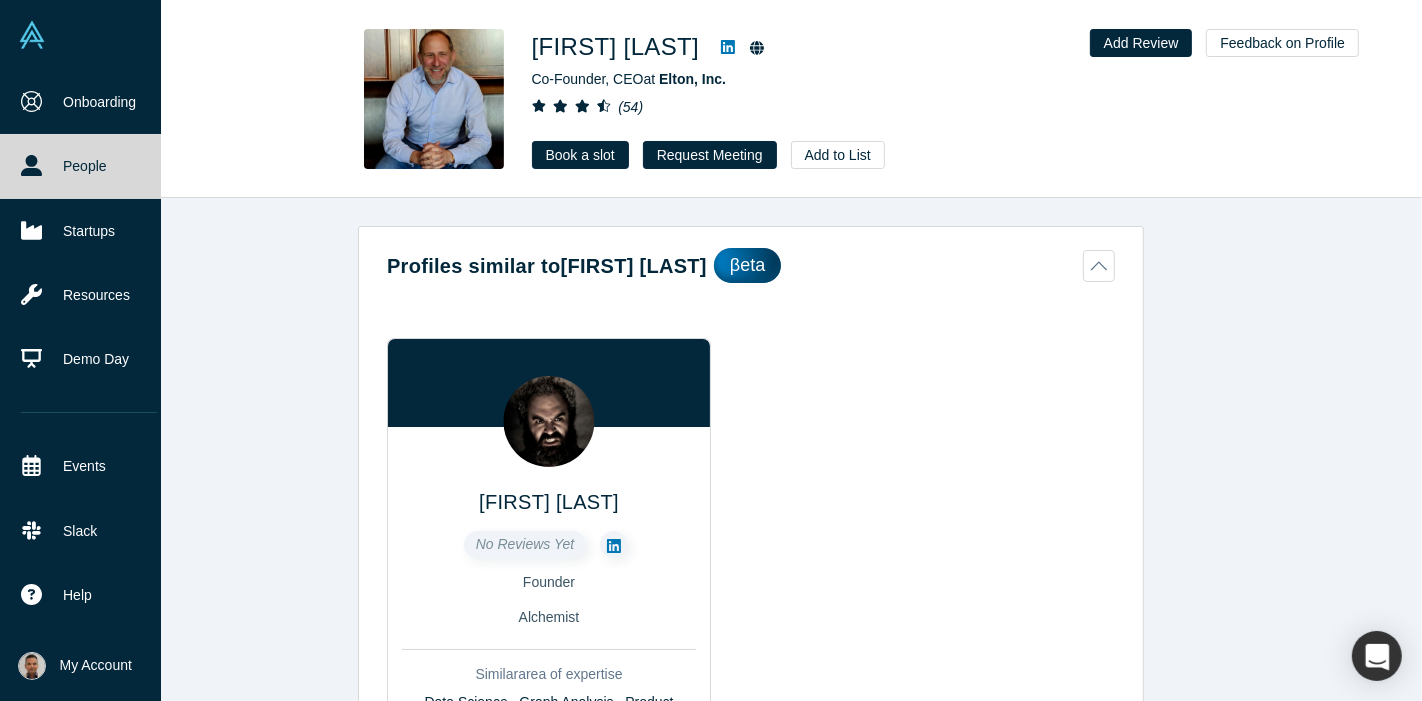 click on "People" at bounding box center (89, 166) 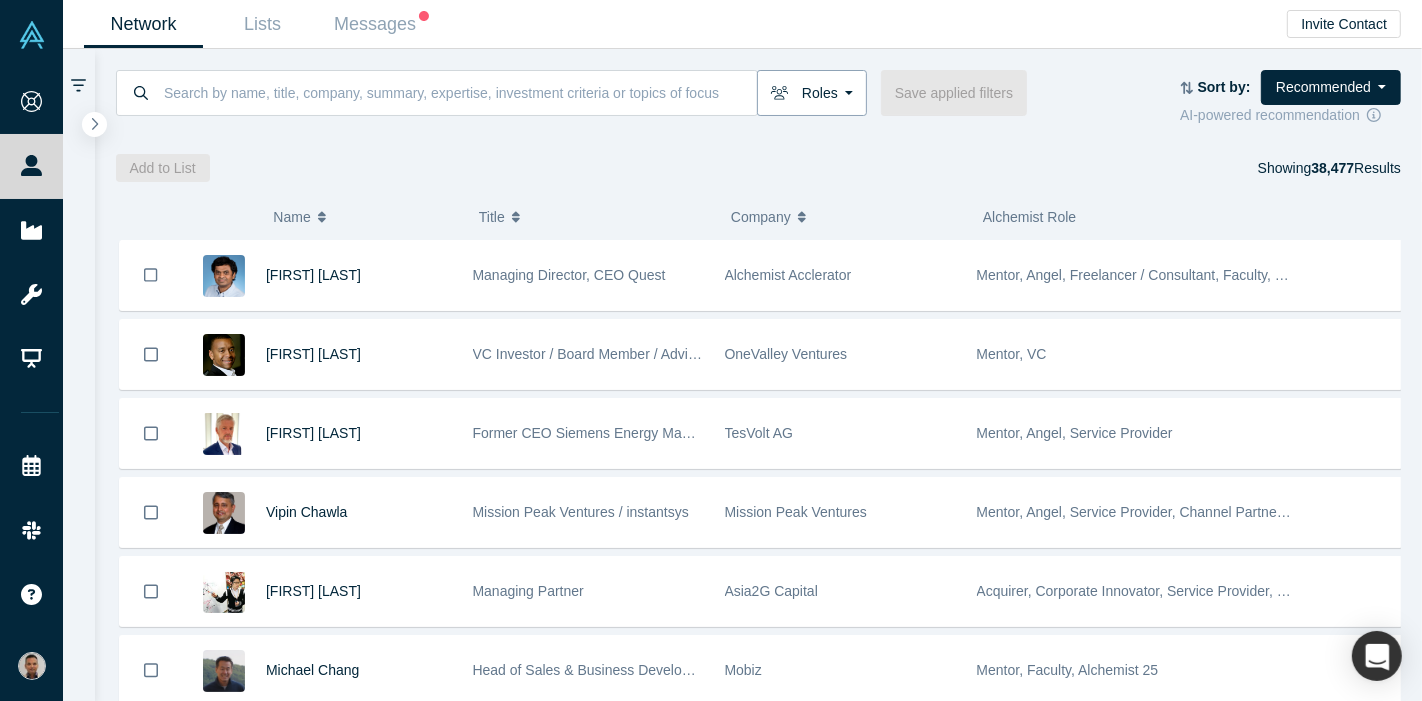 click on "Roles" at bounding box center [812, 93] 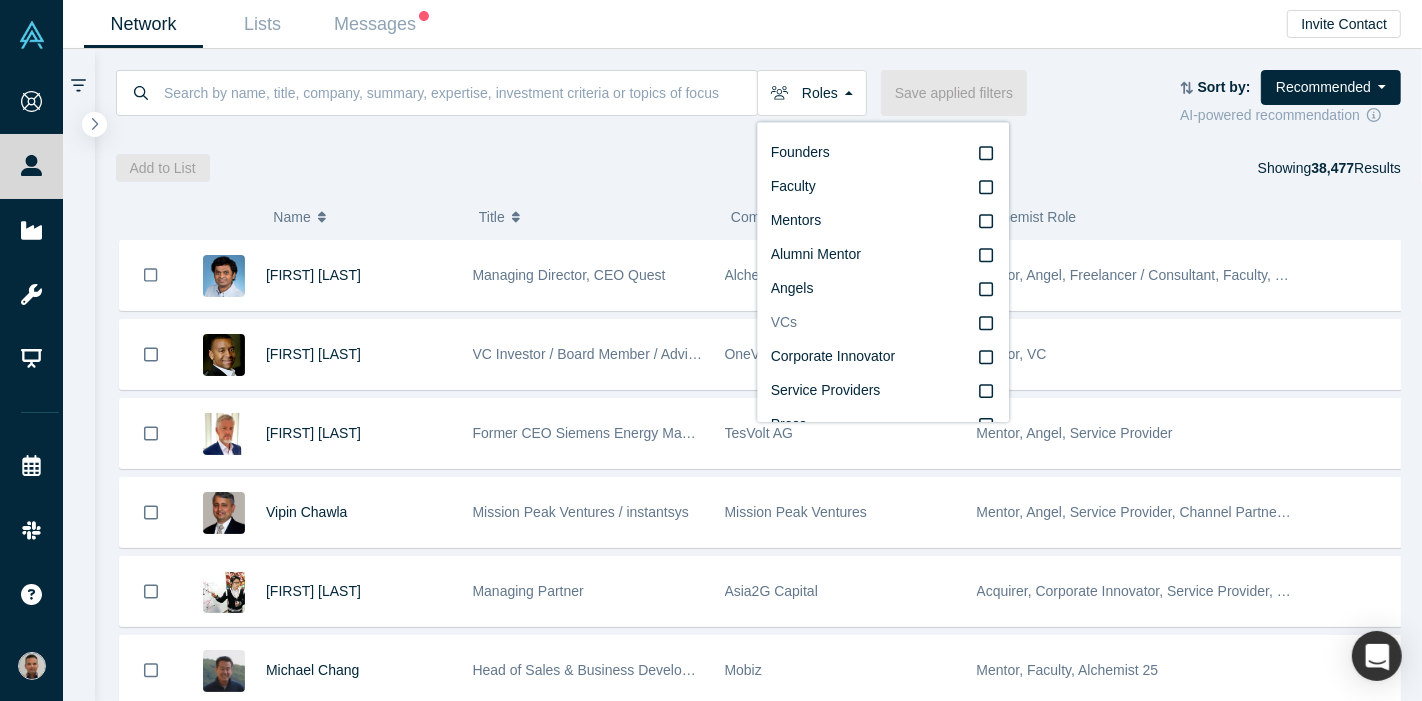 click 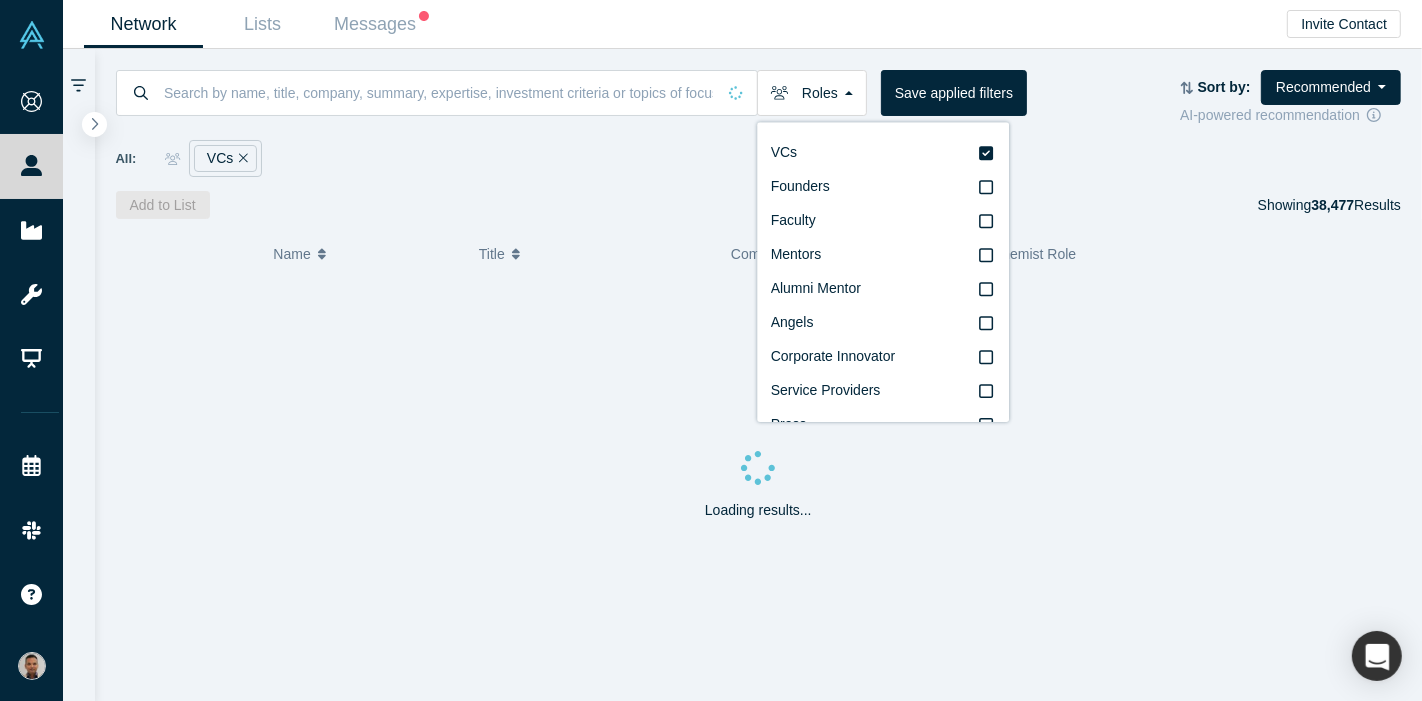 click on "Add to List Showing  38,477  Results" at bounding box center (759, 205) 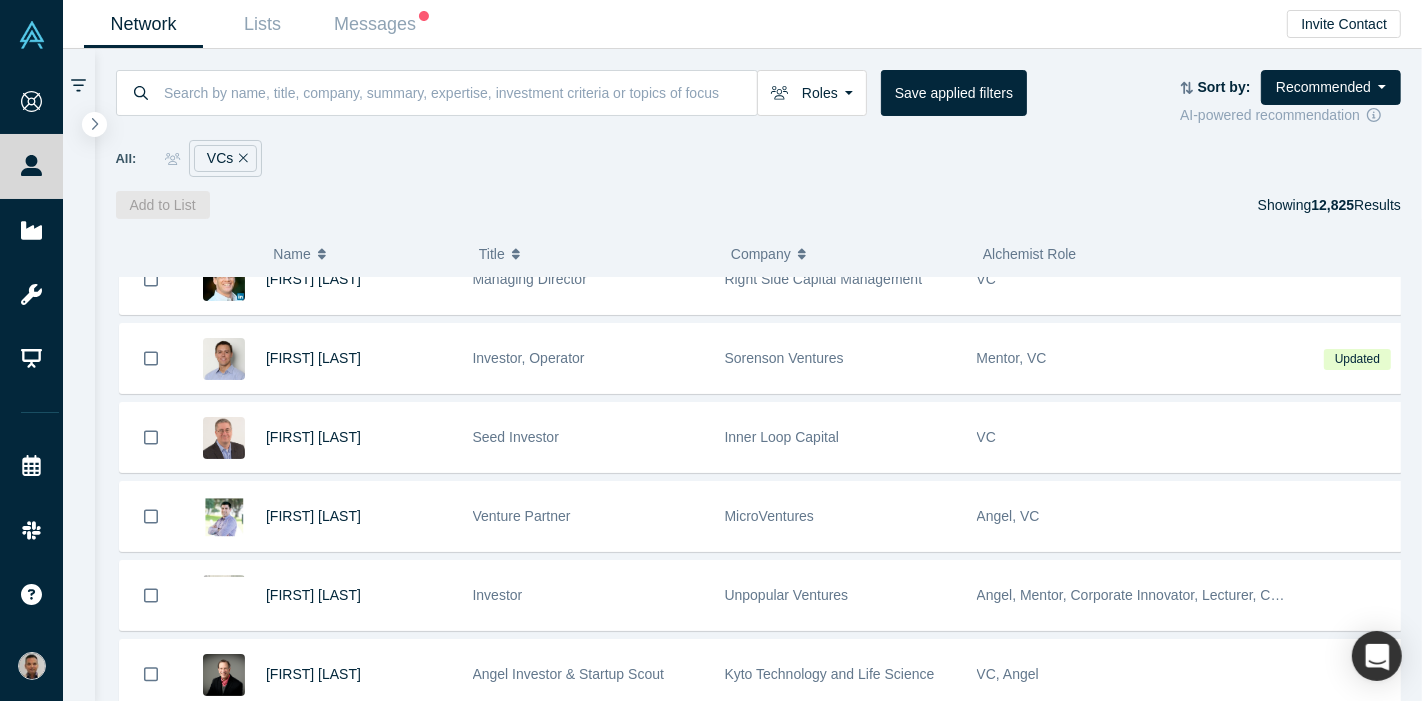 scroll, scrollTop: 5406, scrollLeft: 0, axis: vertical 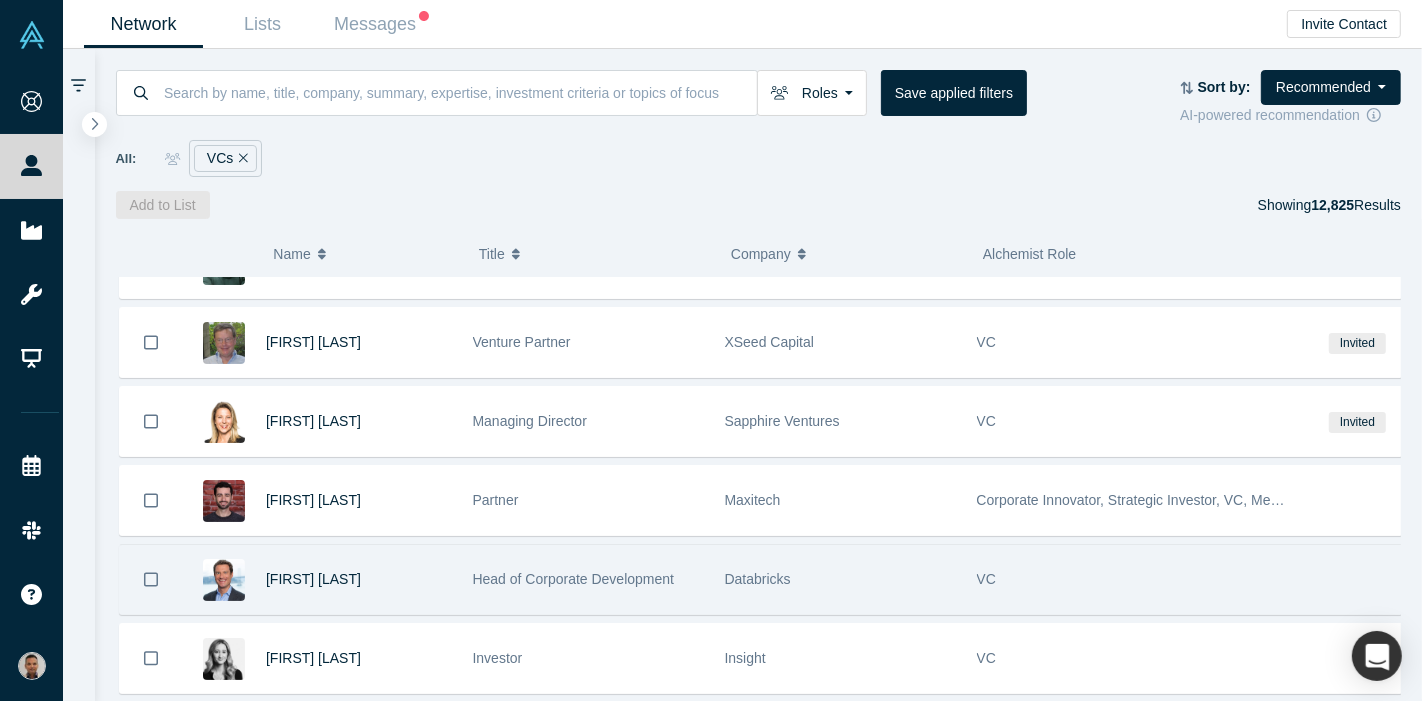 click on "Andrew Ferguson" at bounding box center (359, 579) 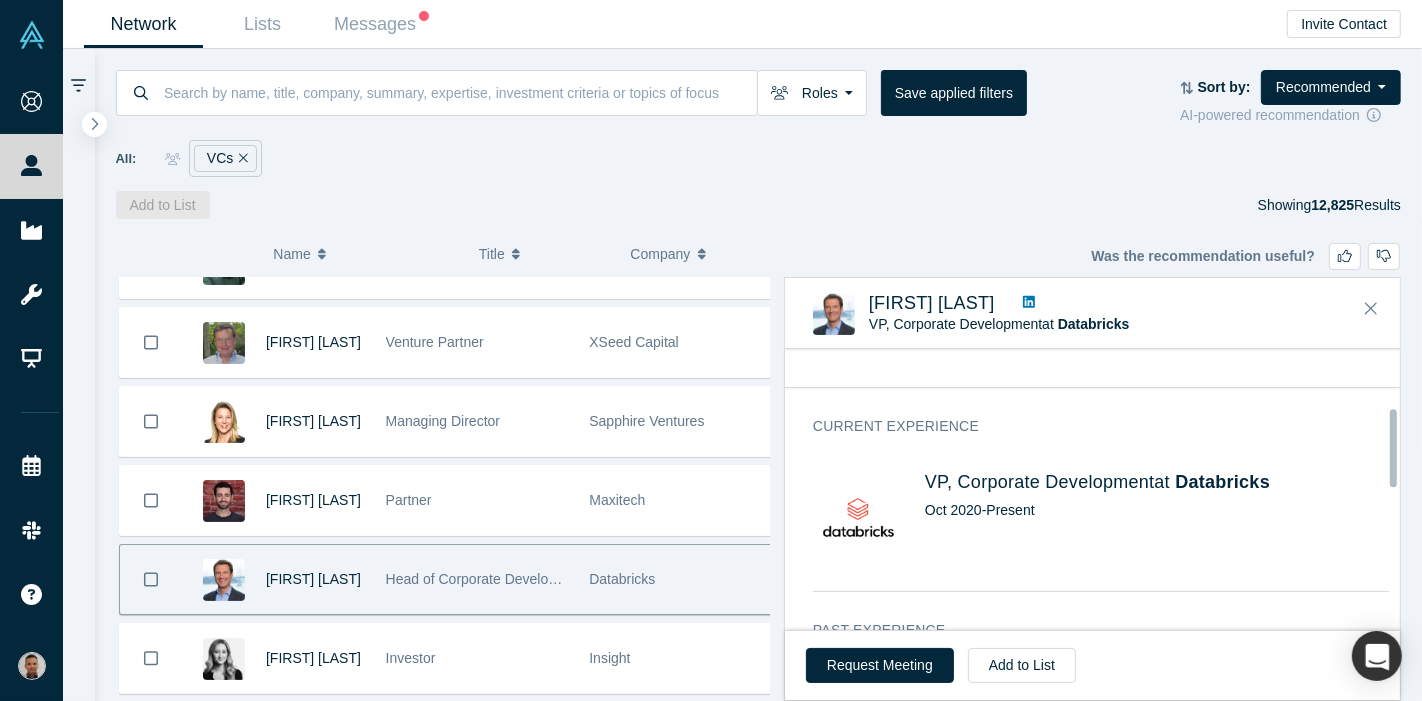 scroll, scrollTop: 215, scrollLeft: 0, axis: vertical 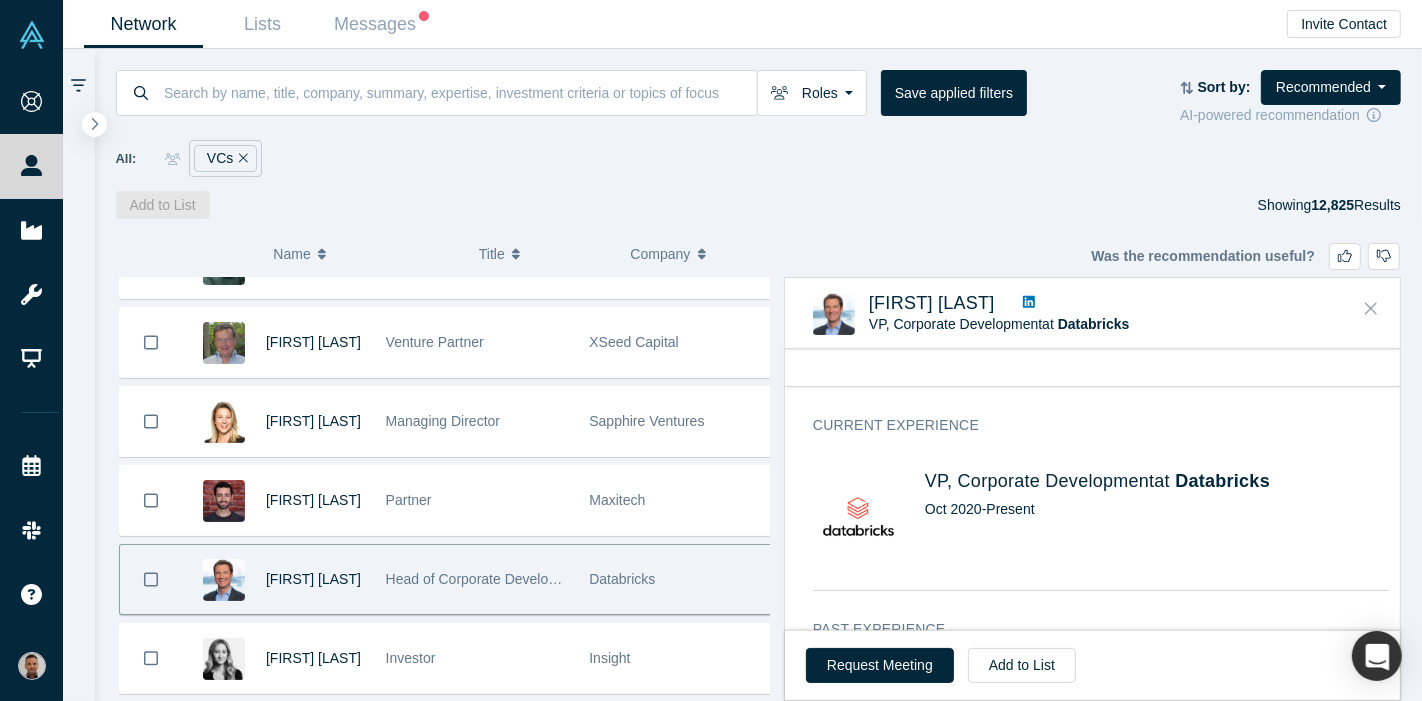 click 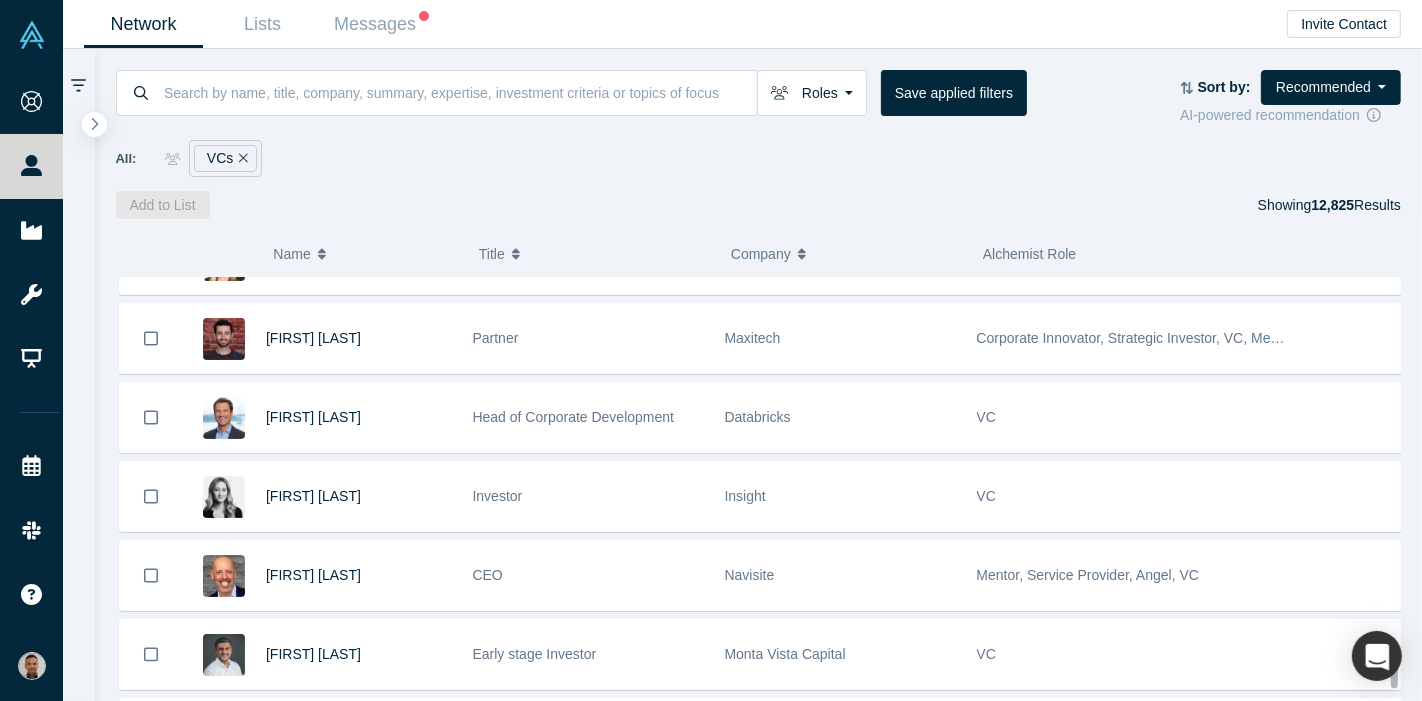 scroll, scrollTop: 23834, scrollLeft: 0, axis: vertical 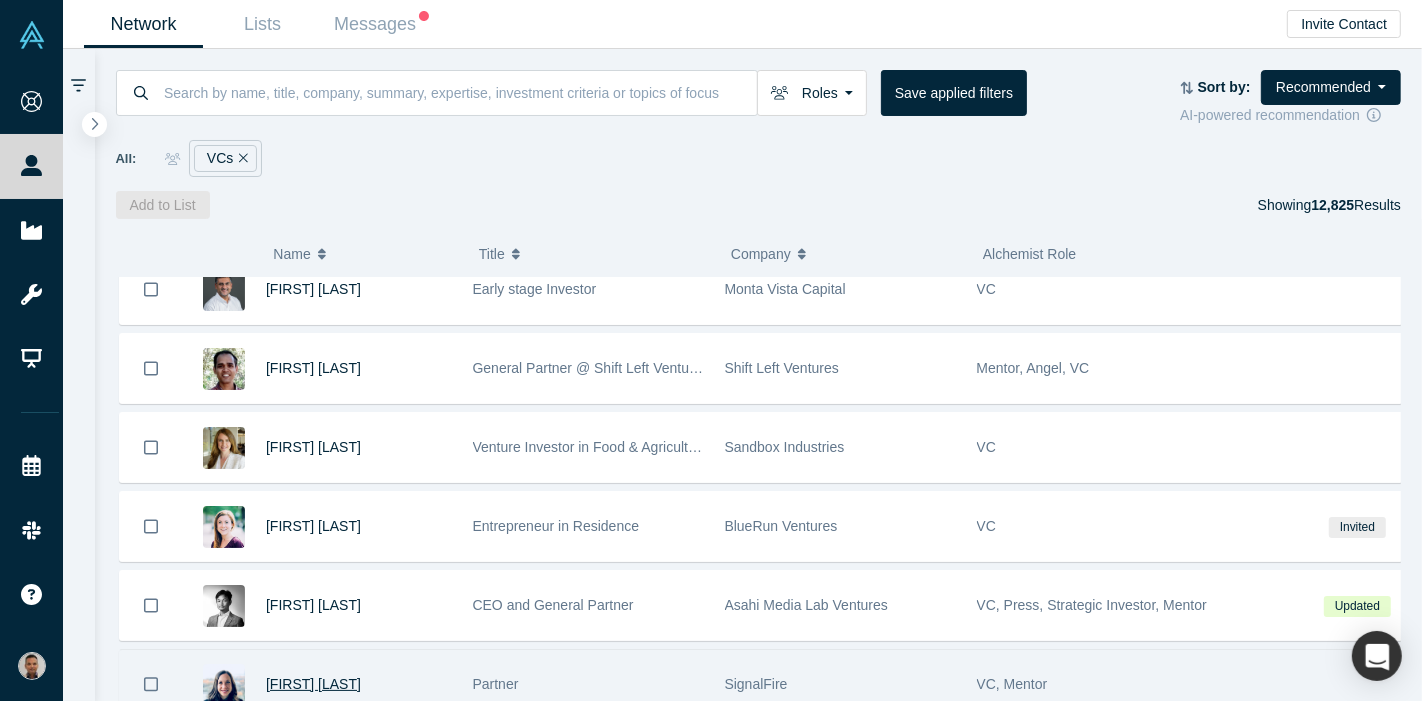 click on "Elaine Zelby" at bounding box center [313, 684] 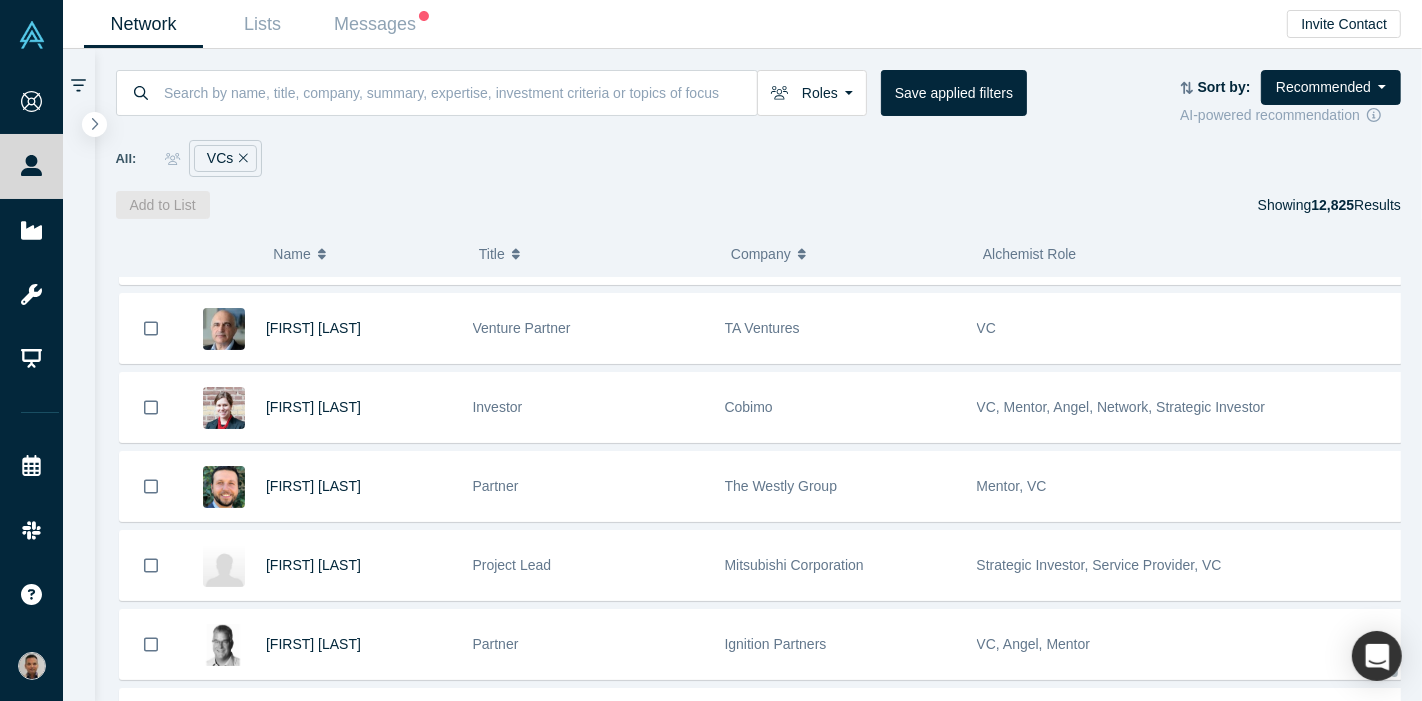 scroll, scrollTop: 11375, scrollLeft: 0, axis: vertical 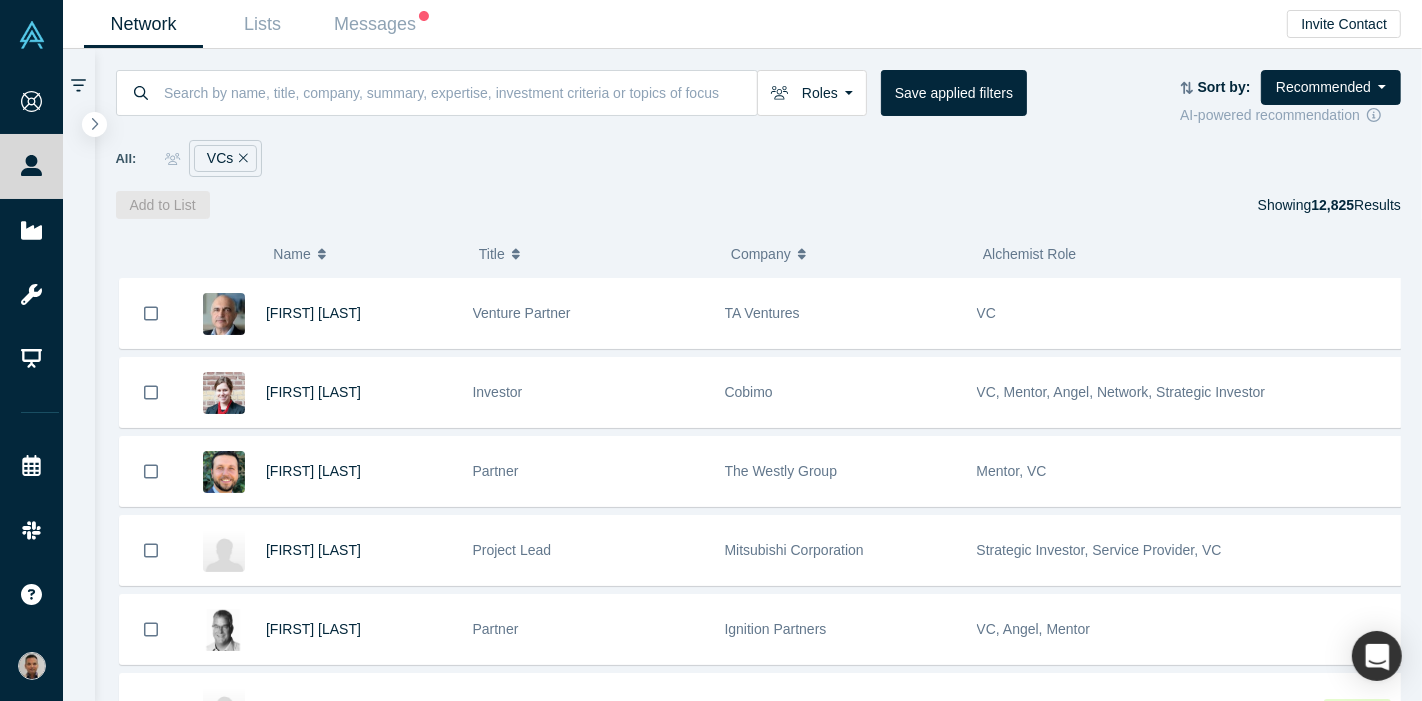 drag, startPoint x: 329, startPoint y: 543, endPoint x: 547, endPoint y: 218, distance: 391.34256 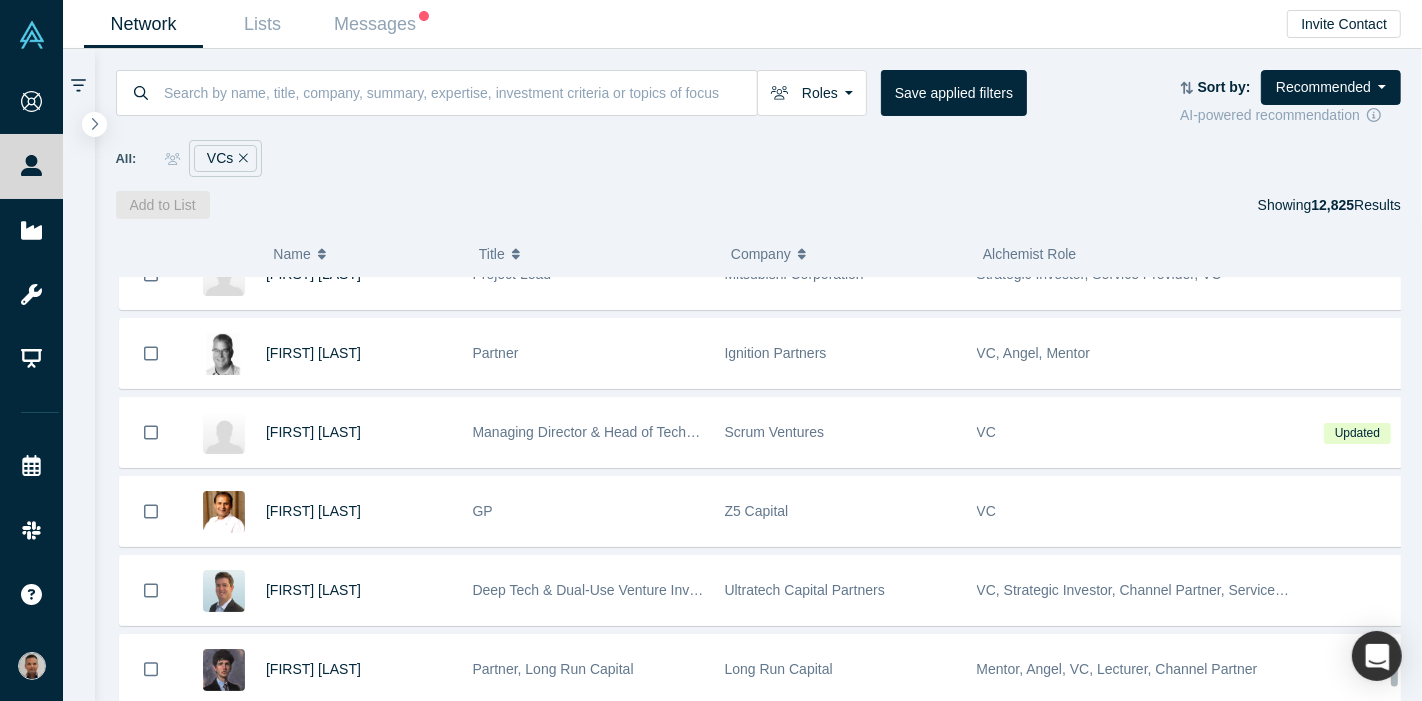 scroll, scrollTop: 11653, scrollLeft: 0, axis: vertical 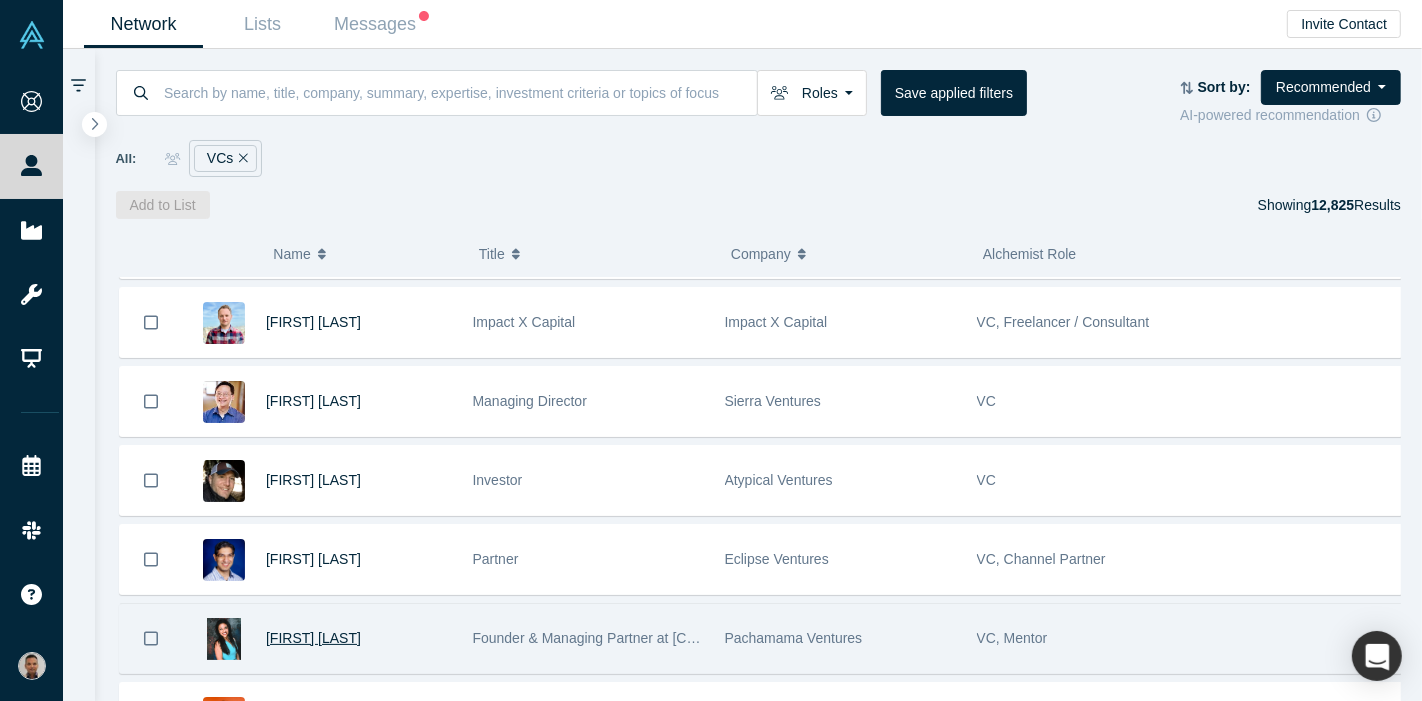click on "Karen Sheffield" at bounding box center [313, 638] 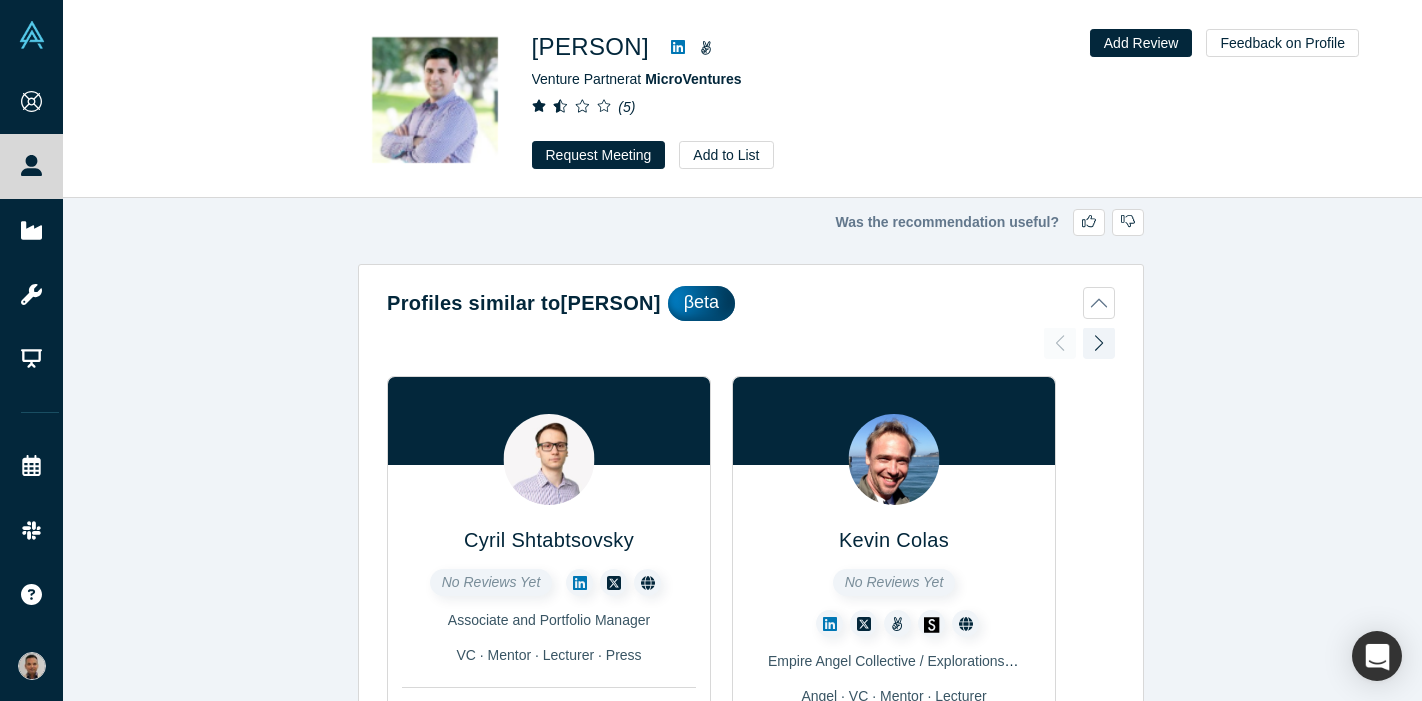 scroll, scrollTop: 0, scrollLeft: 0, axis: both 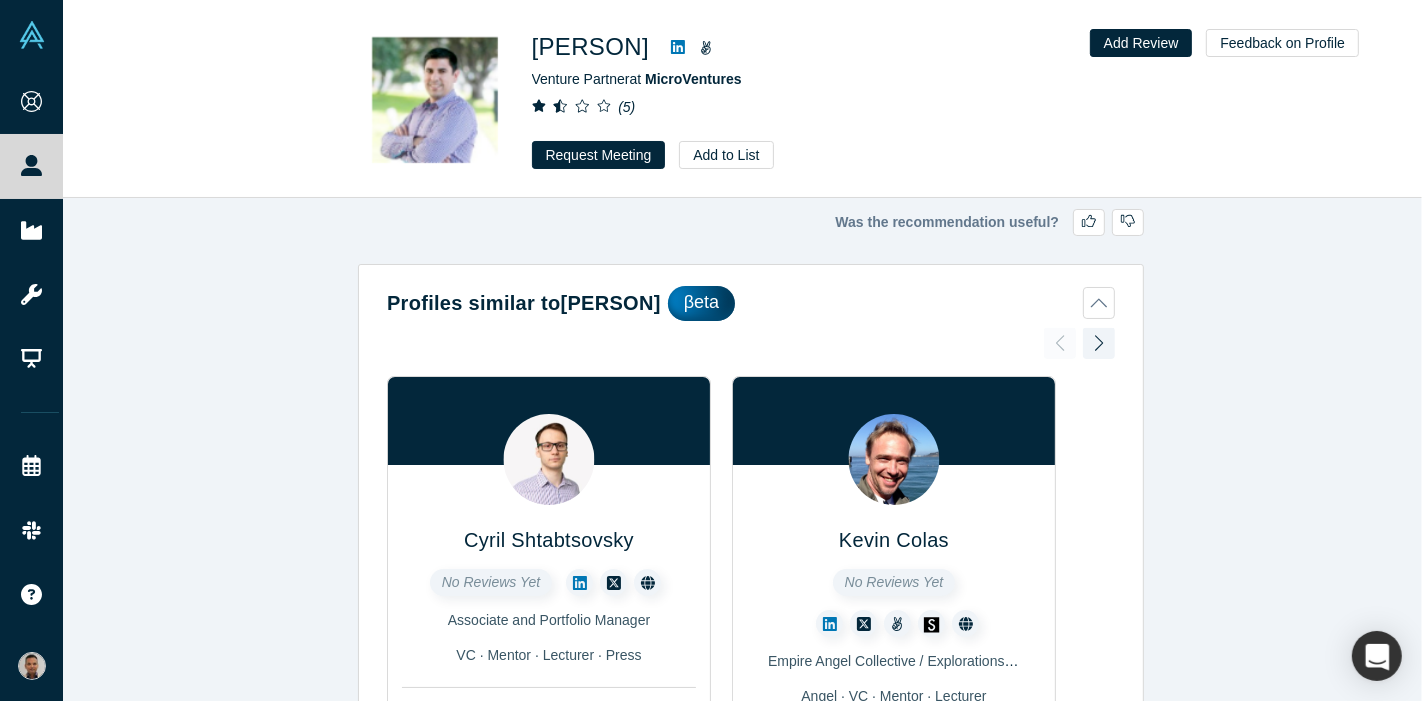click 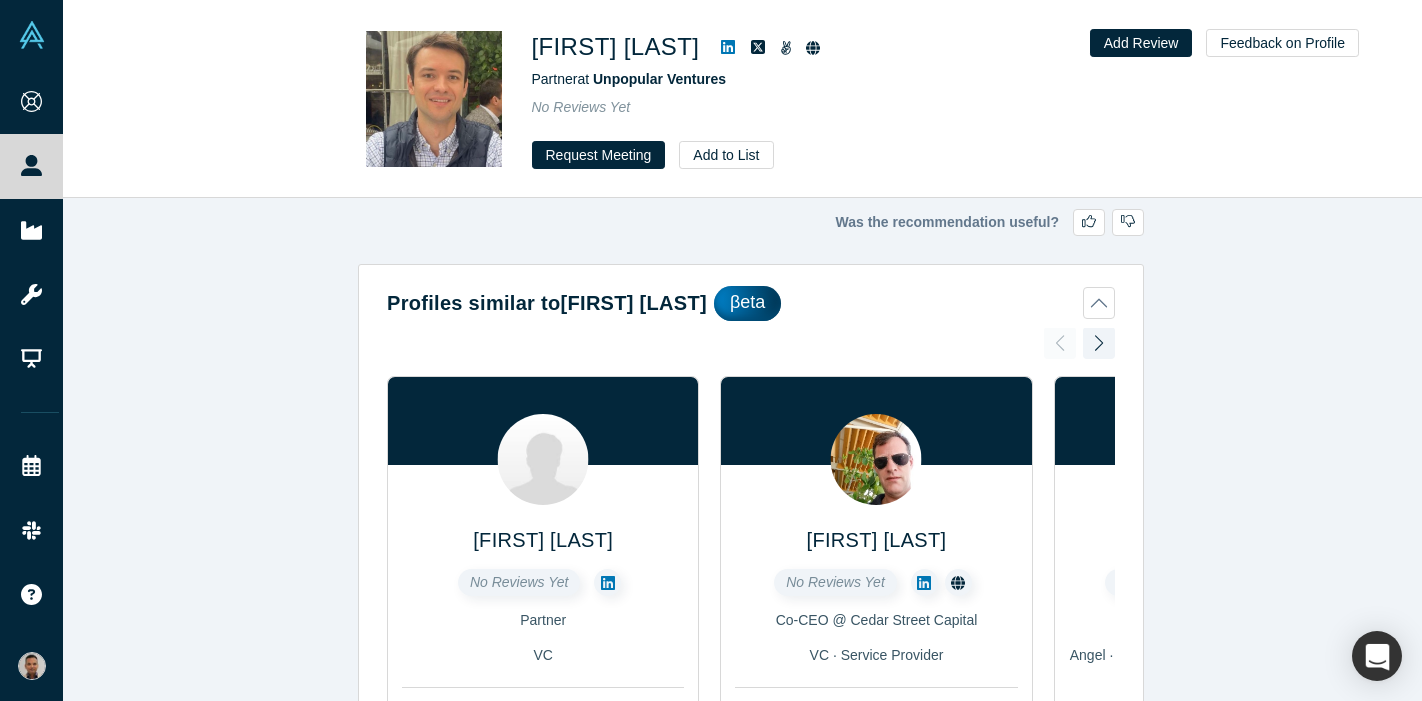 scroll, scrollTop: 0, scrollLeft: 0, axis: both 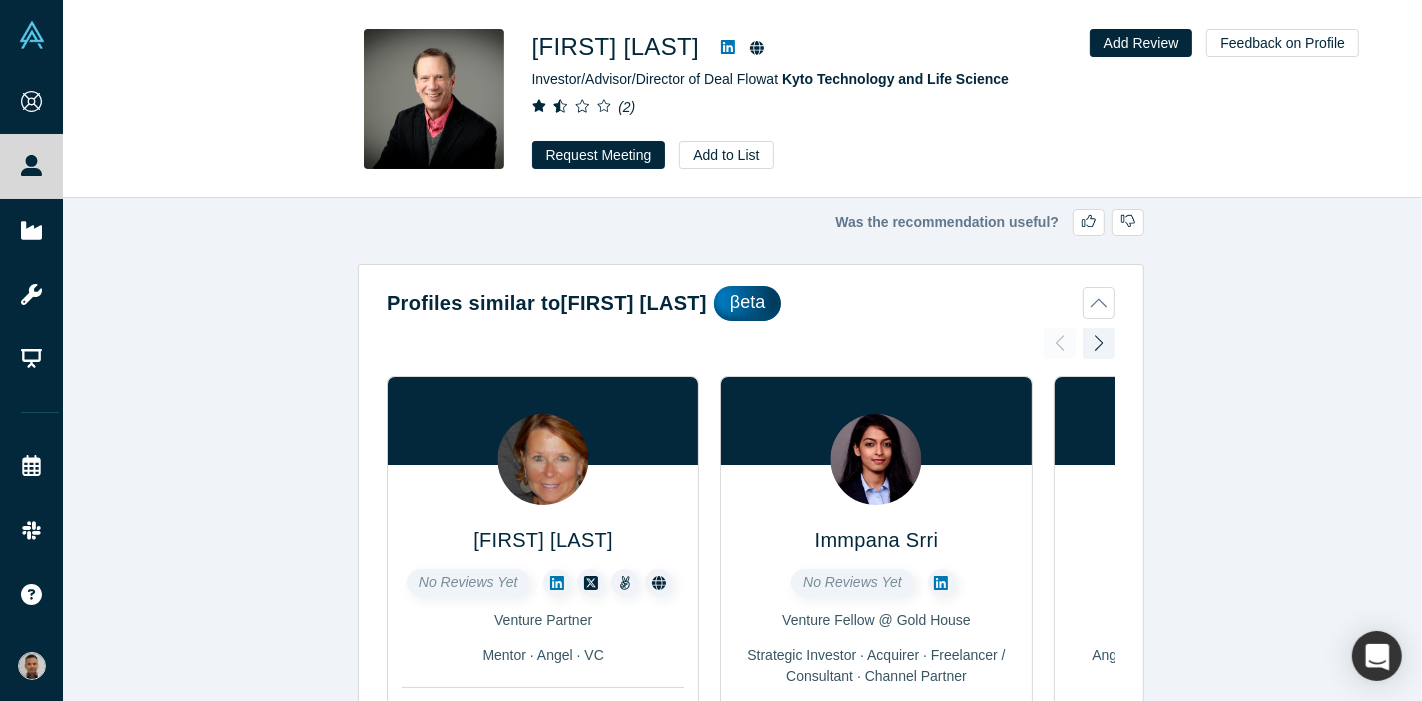 click 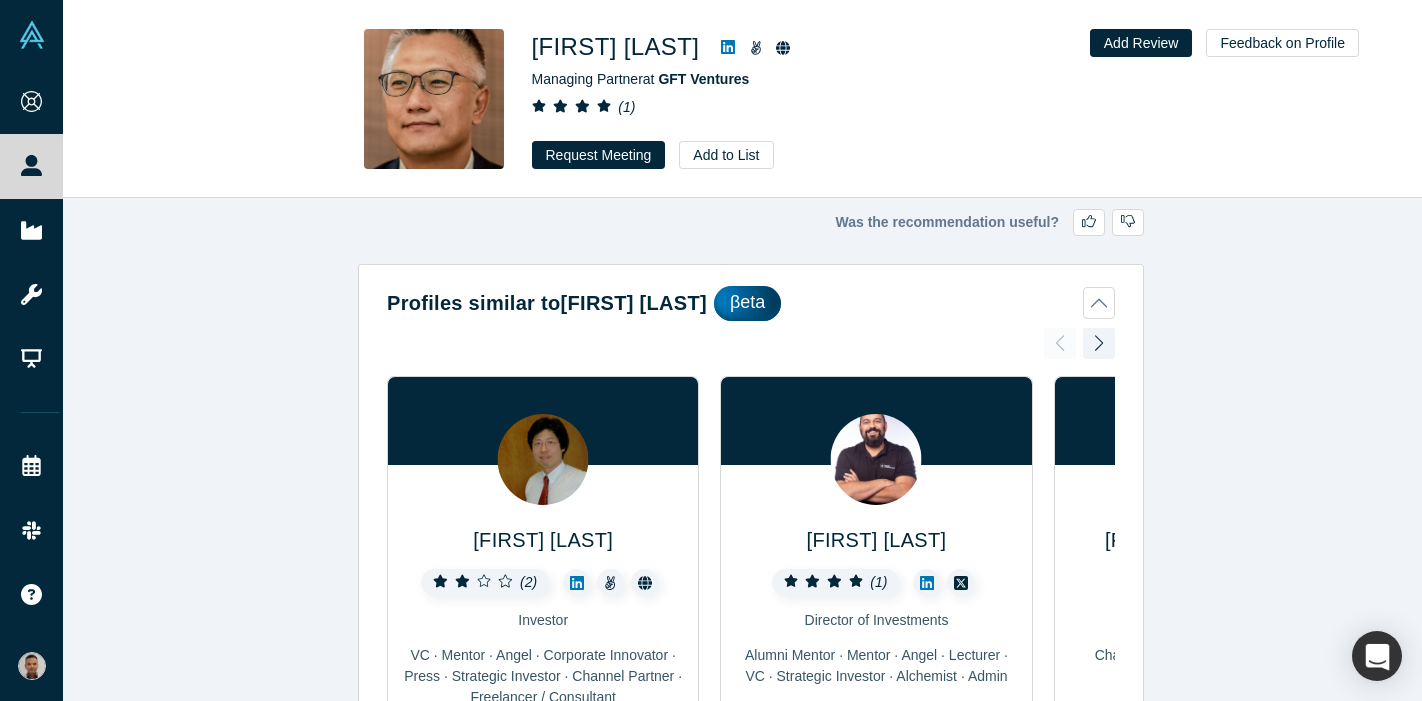 scroll, scrollTop: 0, scrollLeft: 0, axis: both 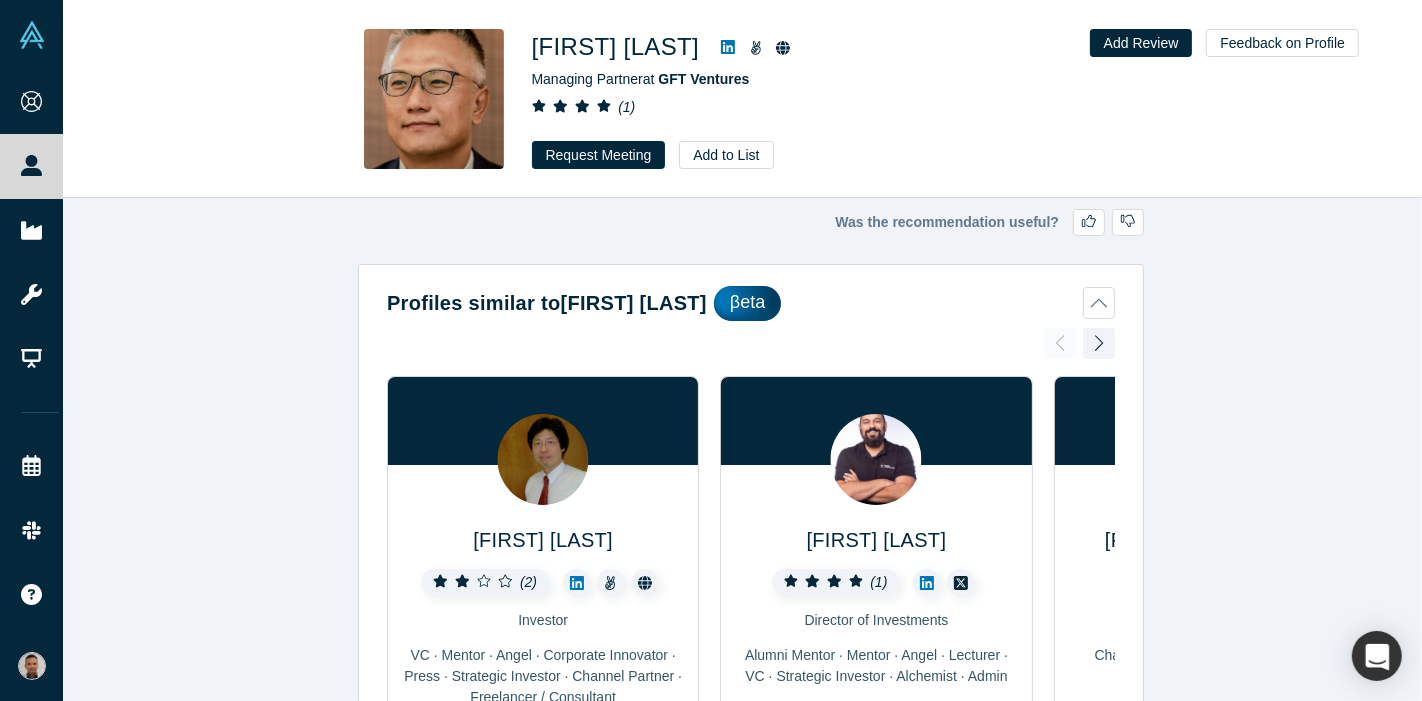 click 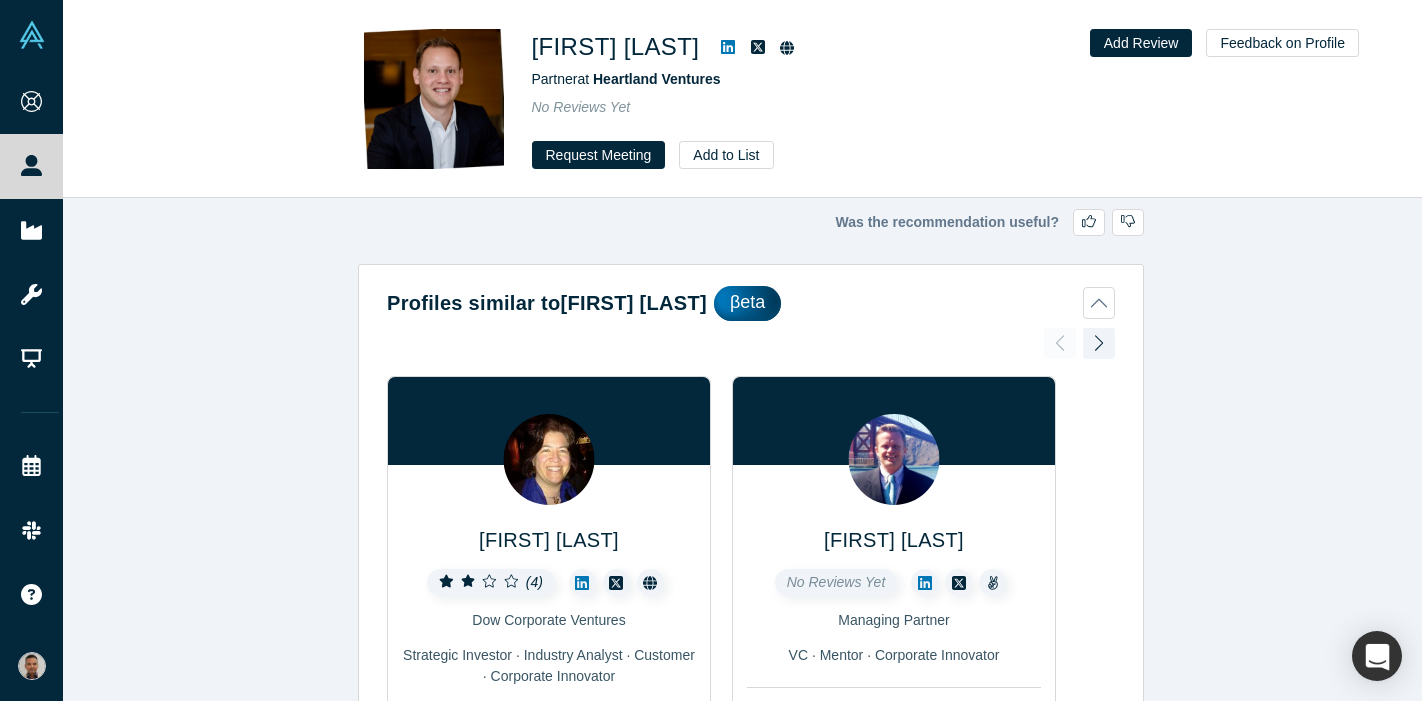 scroll, scrollTop: 0, scrollLeft: 0, axis: both 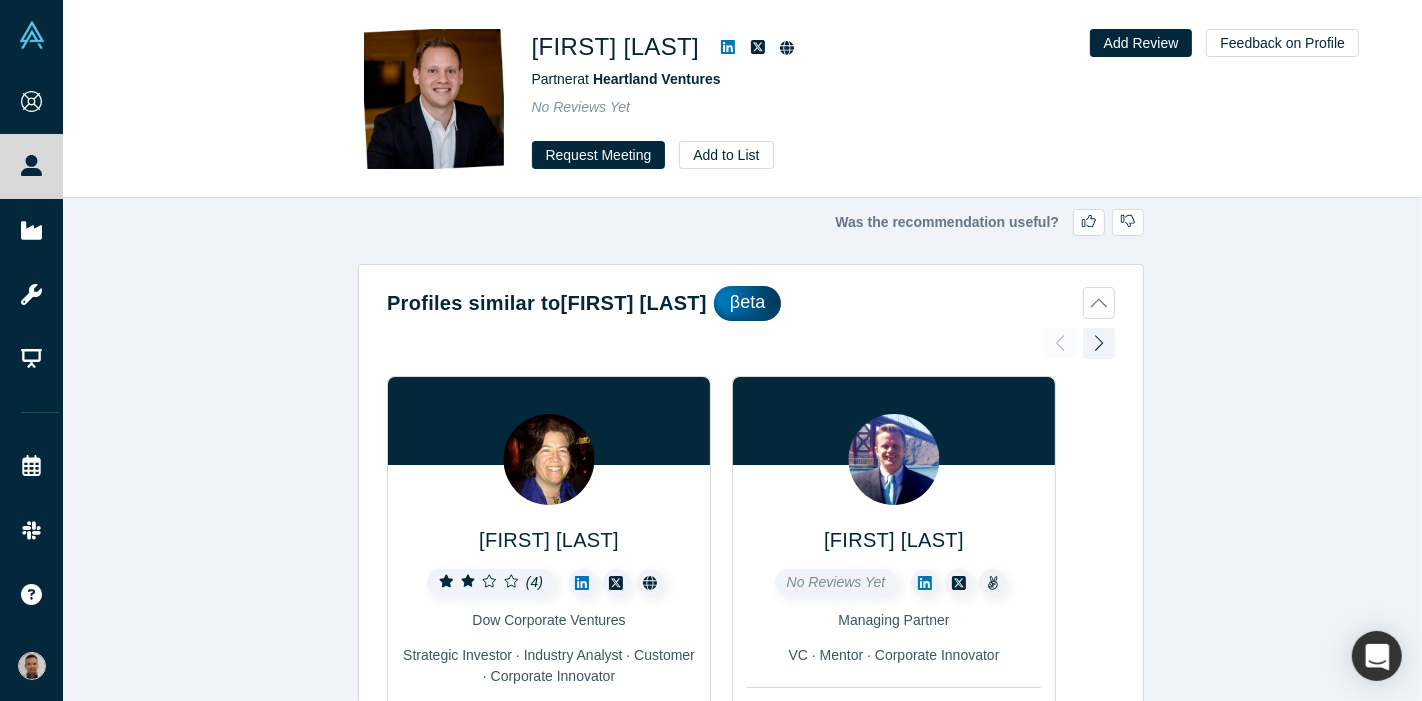 click 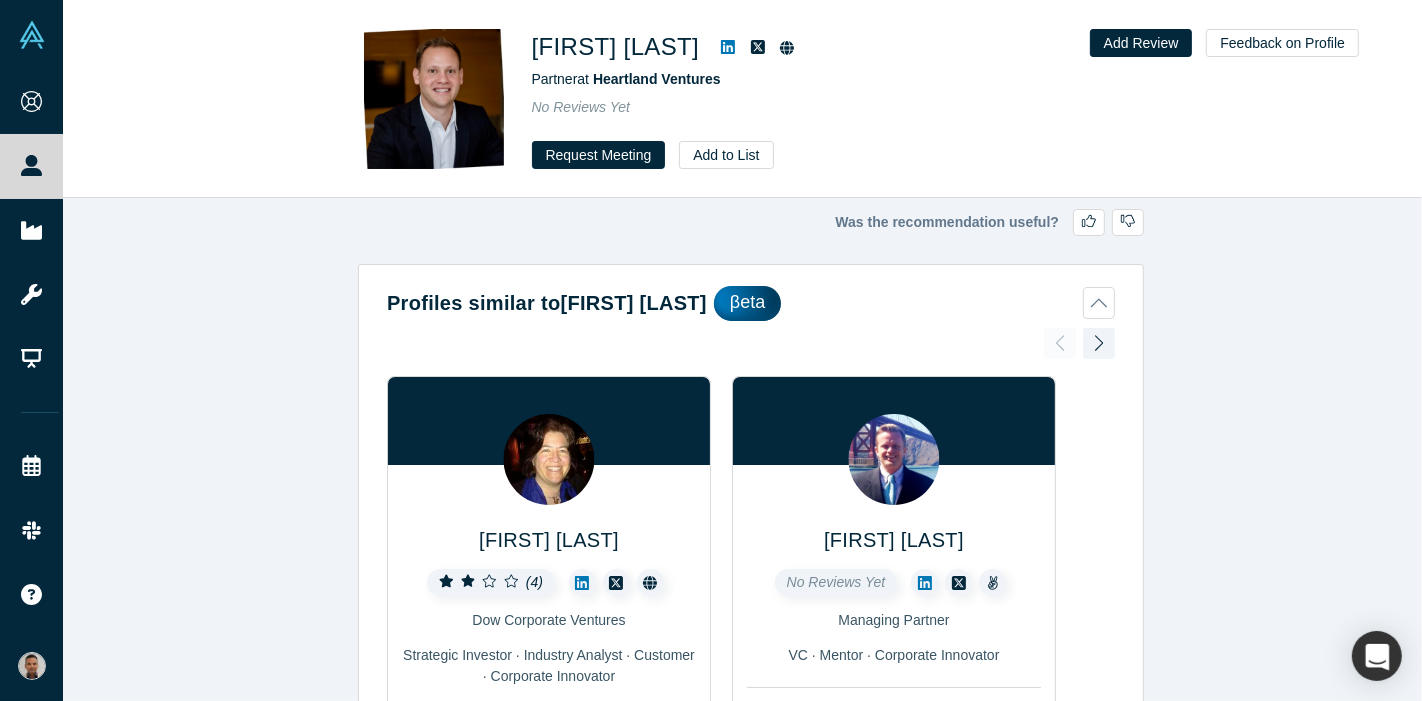 click 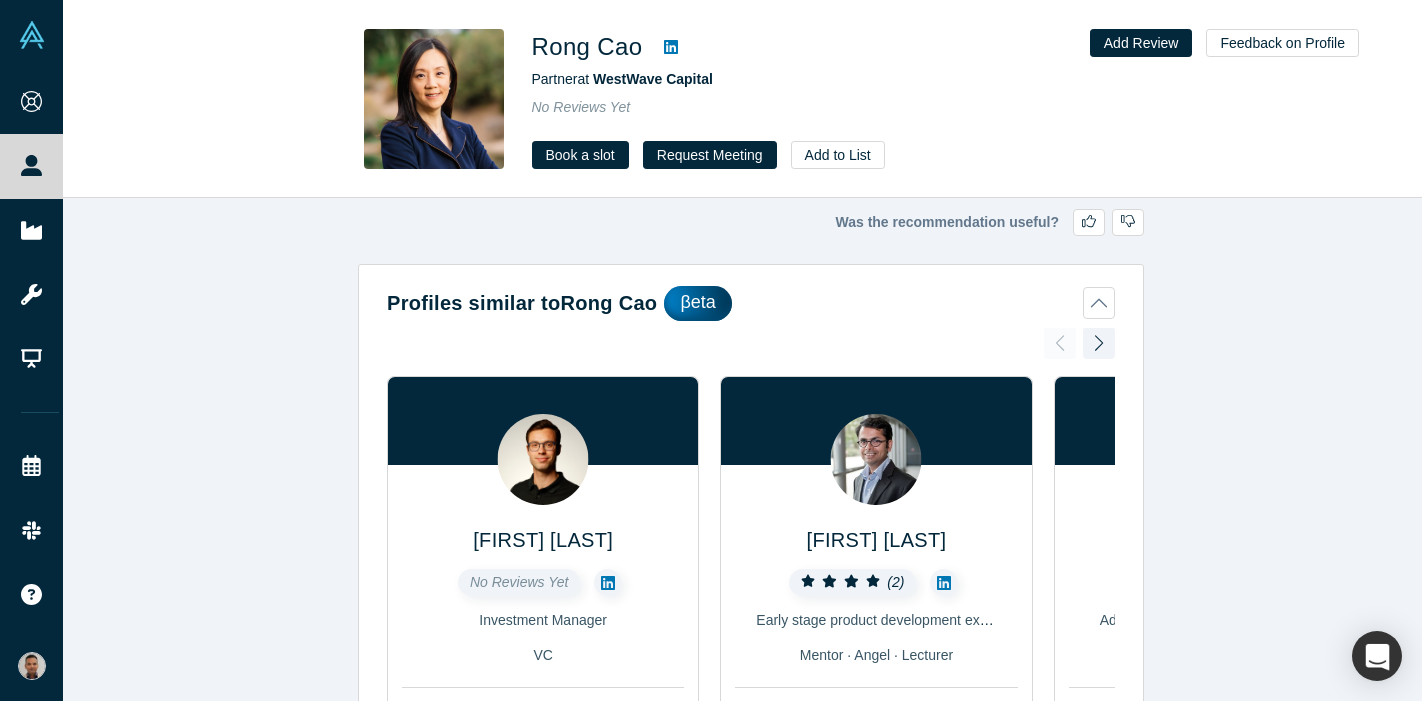 scroll, scrollTop: 0, scrollLeft: 0, axis: both 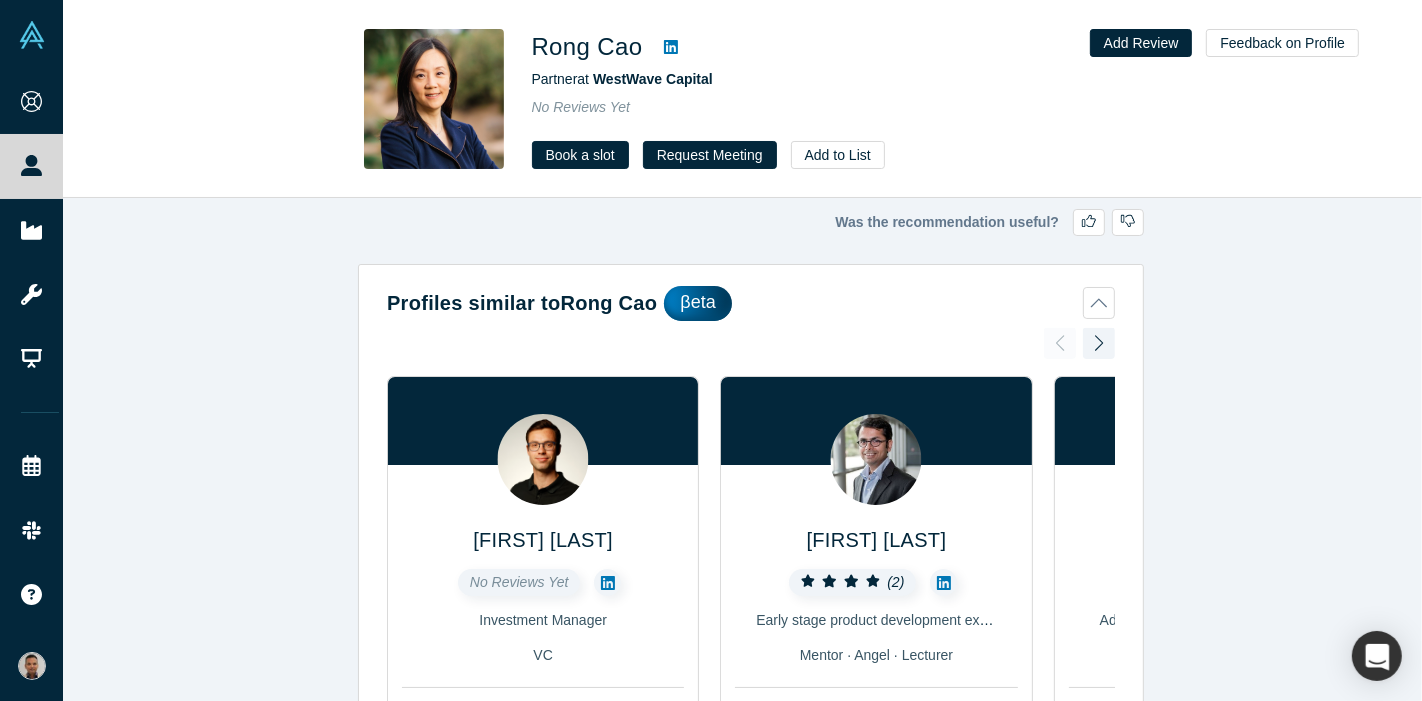 click 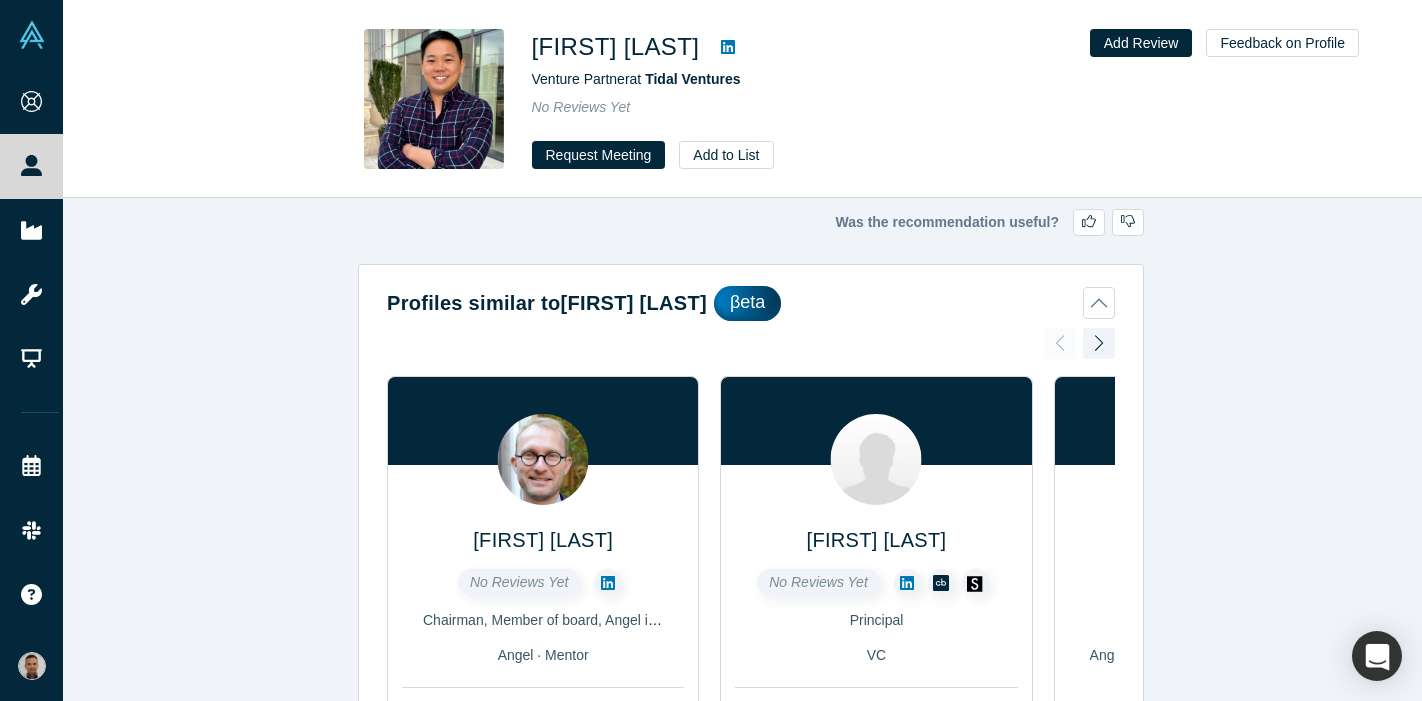 scroll, scrollTop: 0, scrollLeft: 0, axis: both 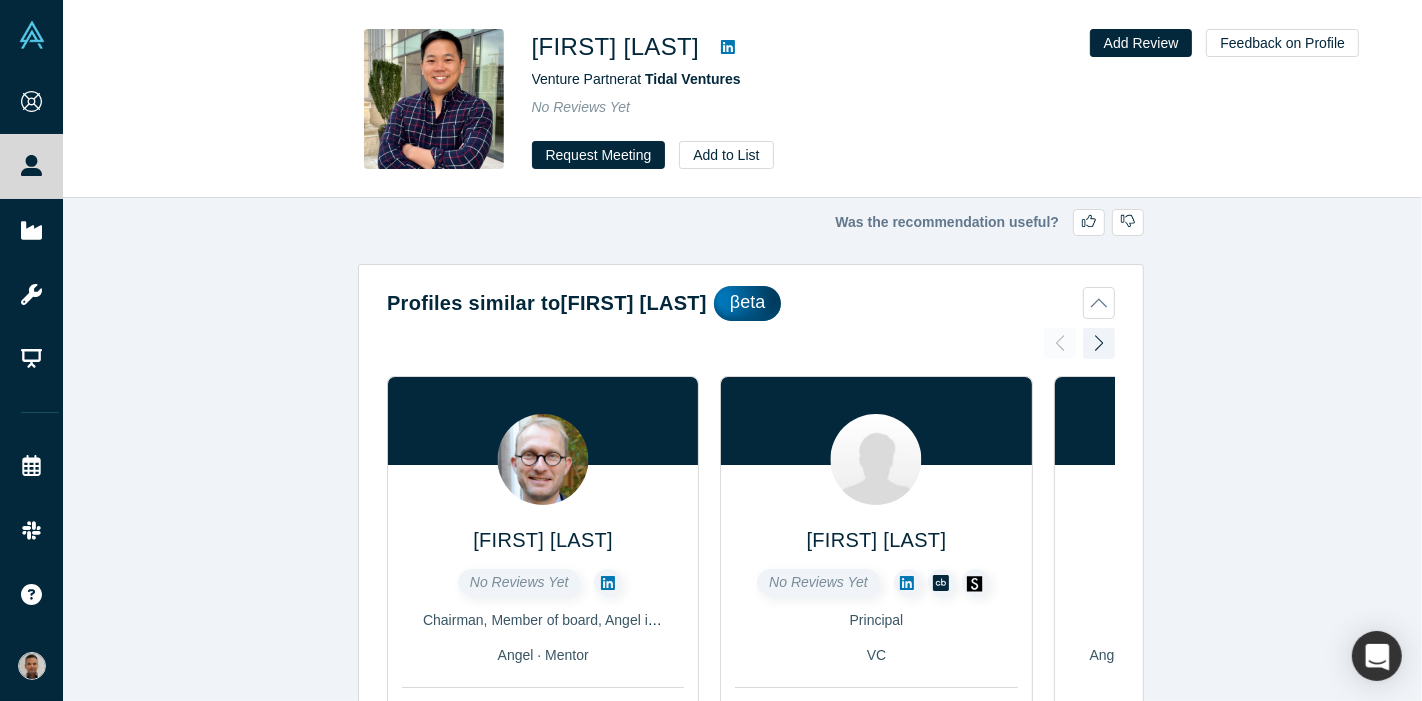click at bounding box center (728, 47) 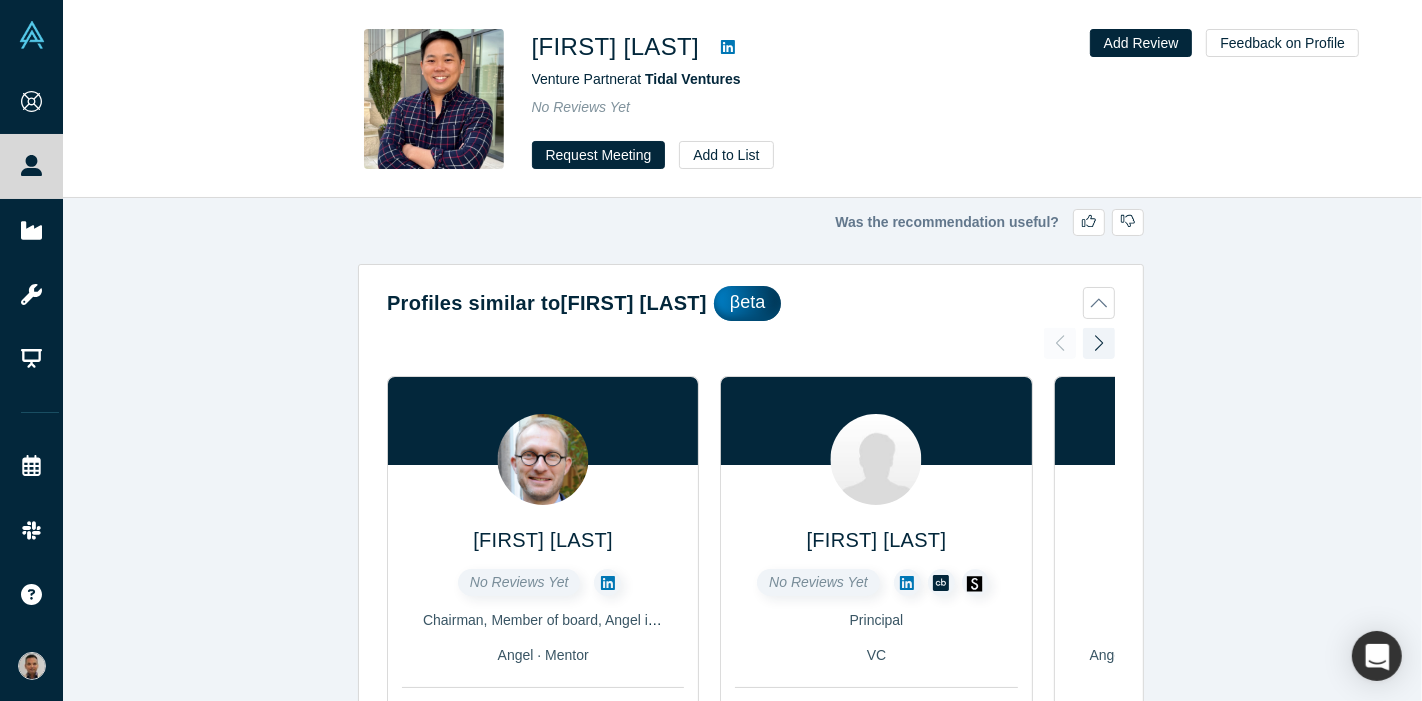 click 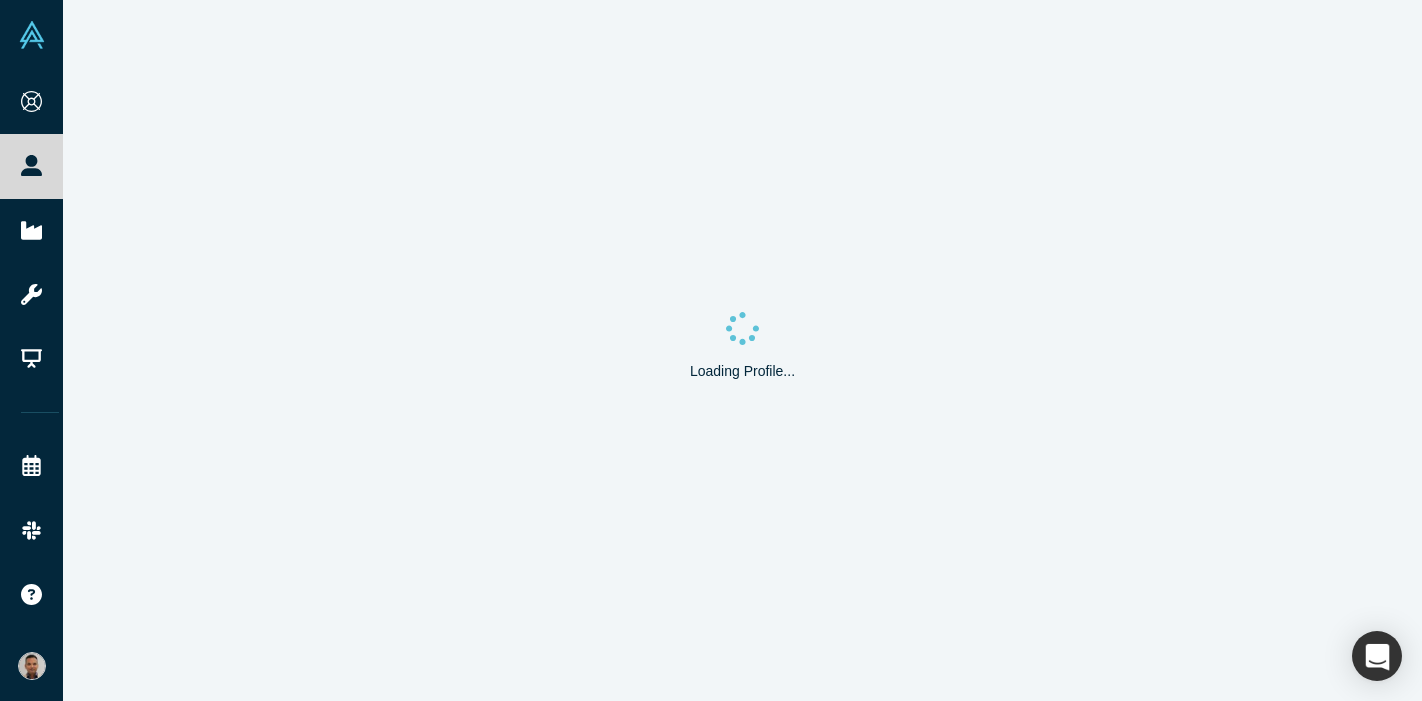 scroll, scrollTop: 0, scrollLeft: 0, axis: both 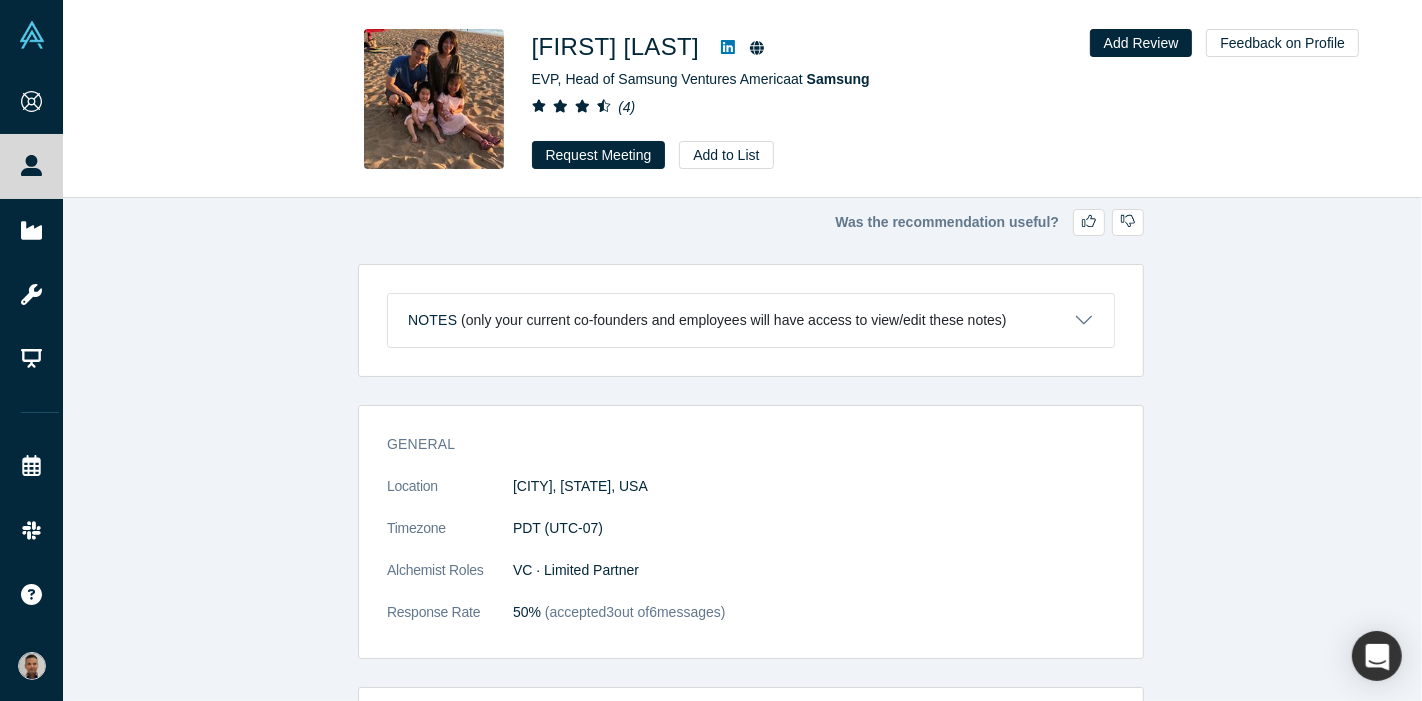 click at bounding box center [434, 99] 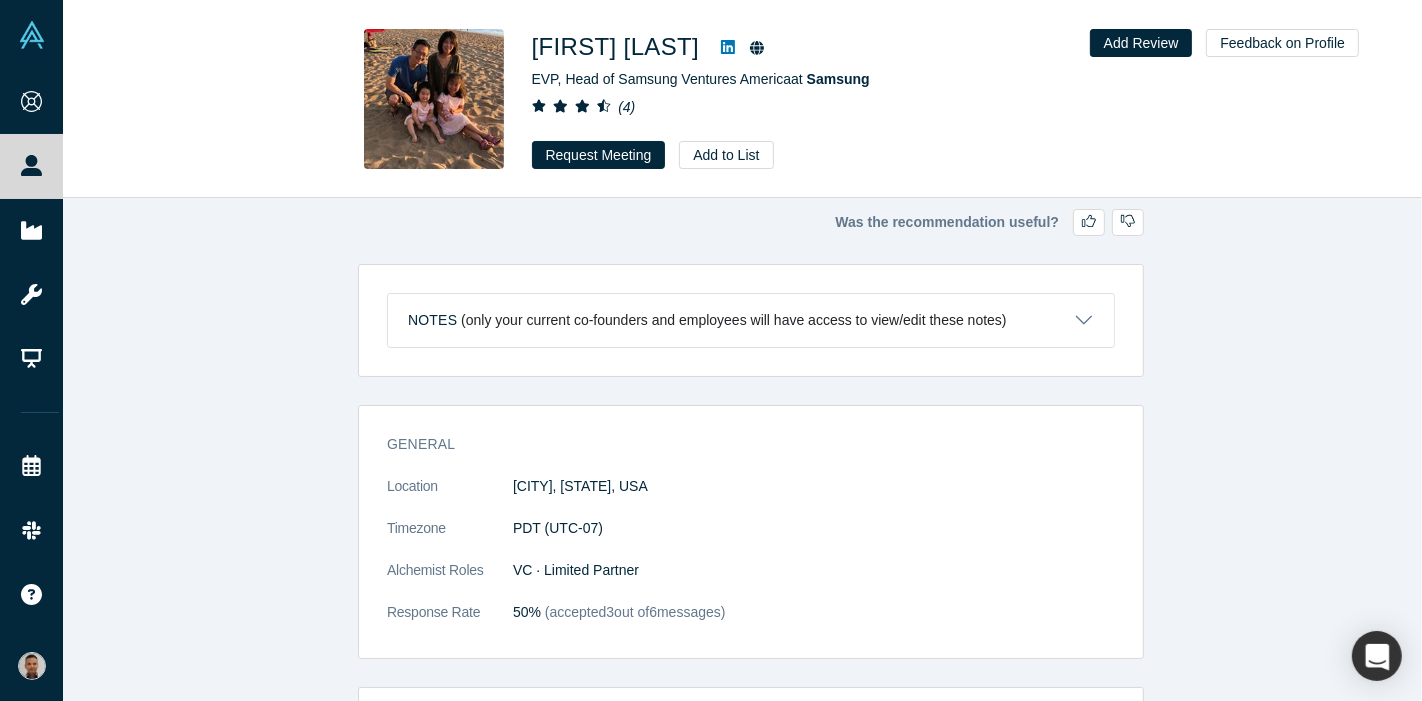 click 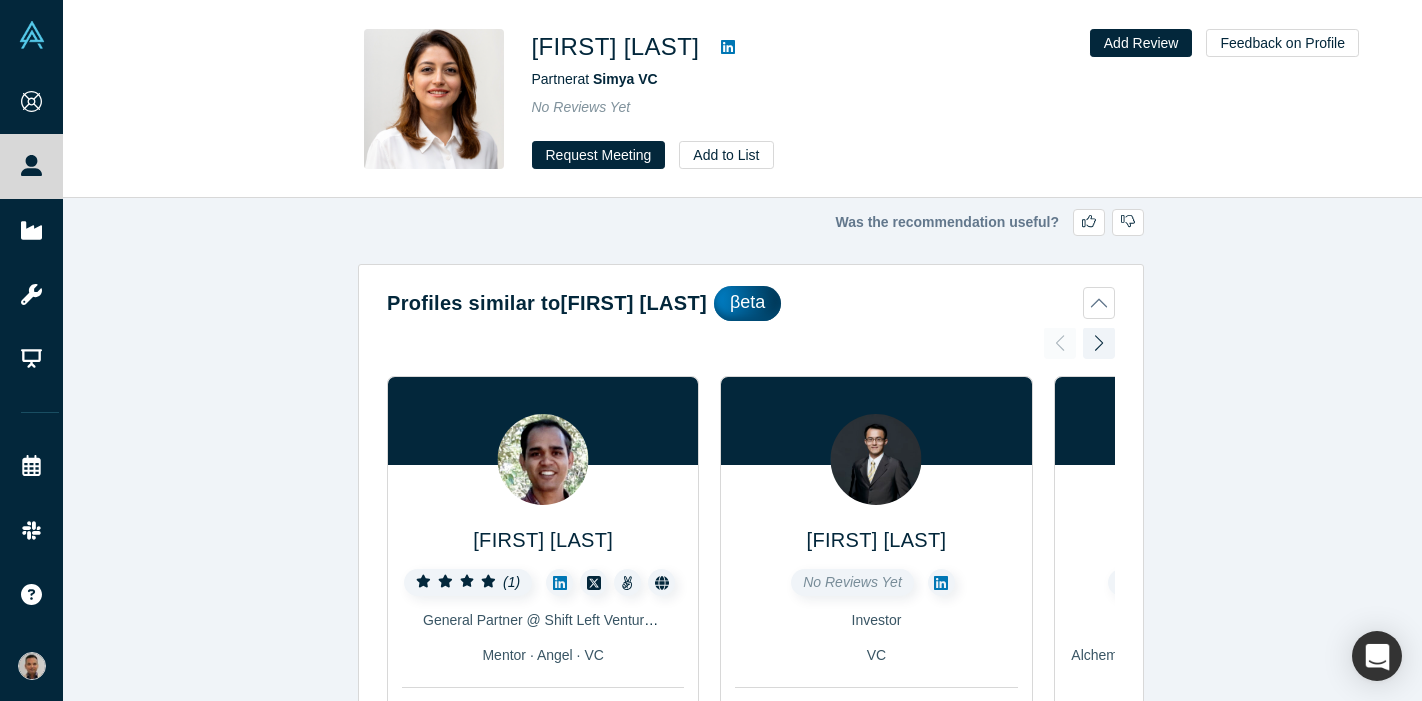 scroll, scrollTop: 0, scrollLeft: 0, axis: both 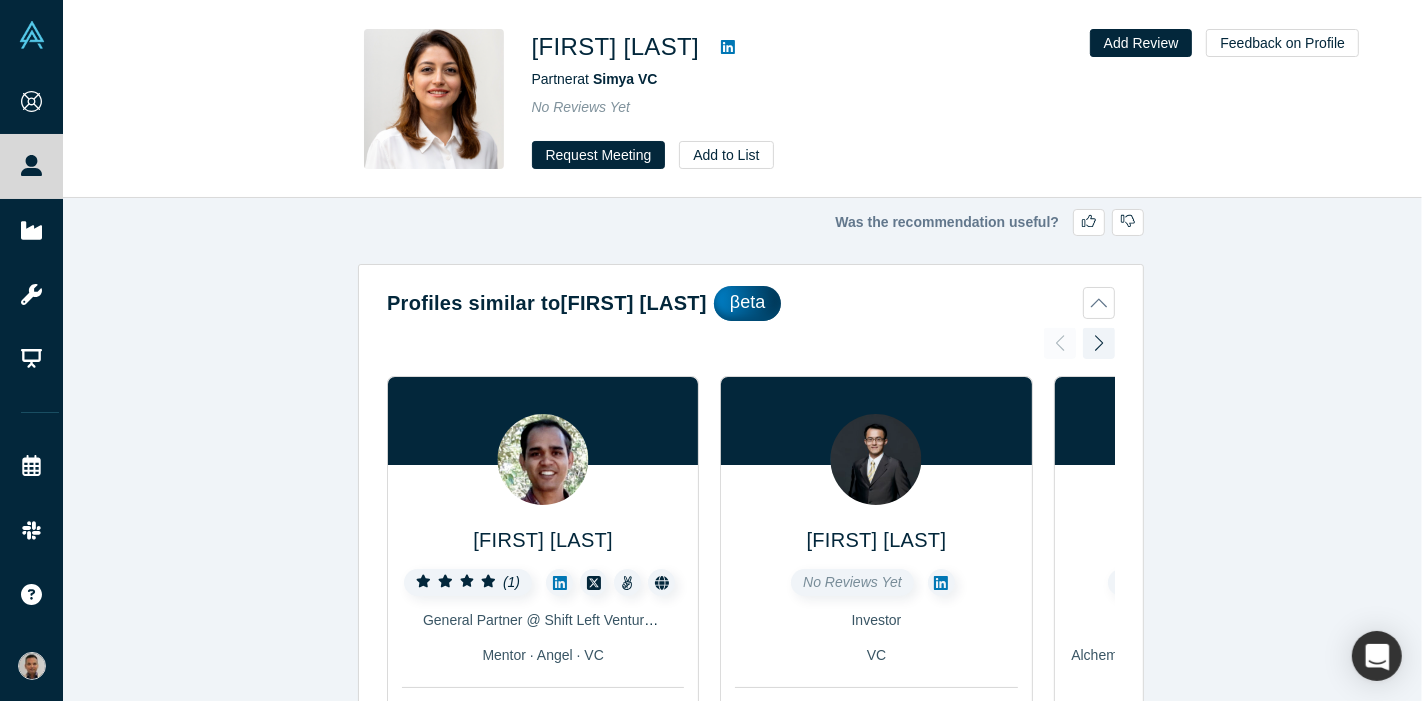 click 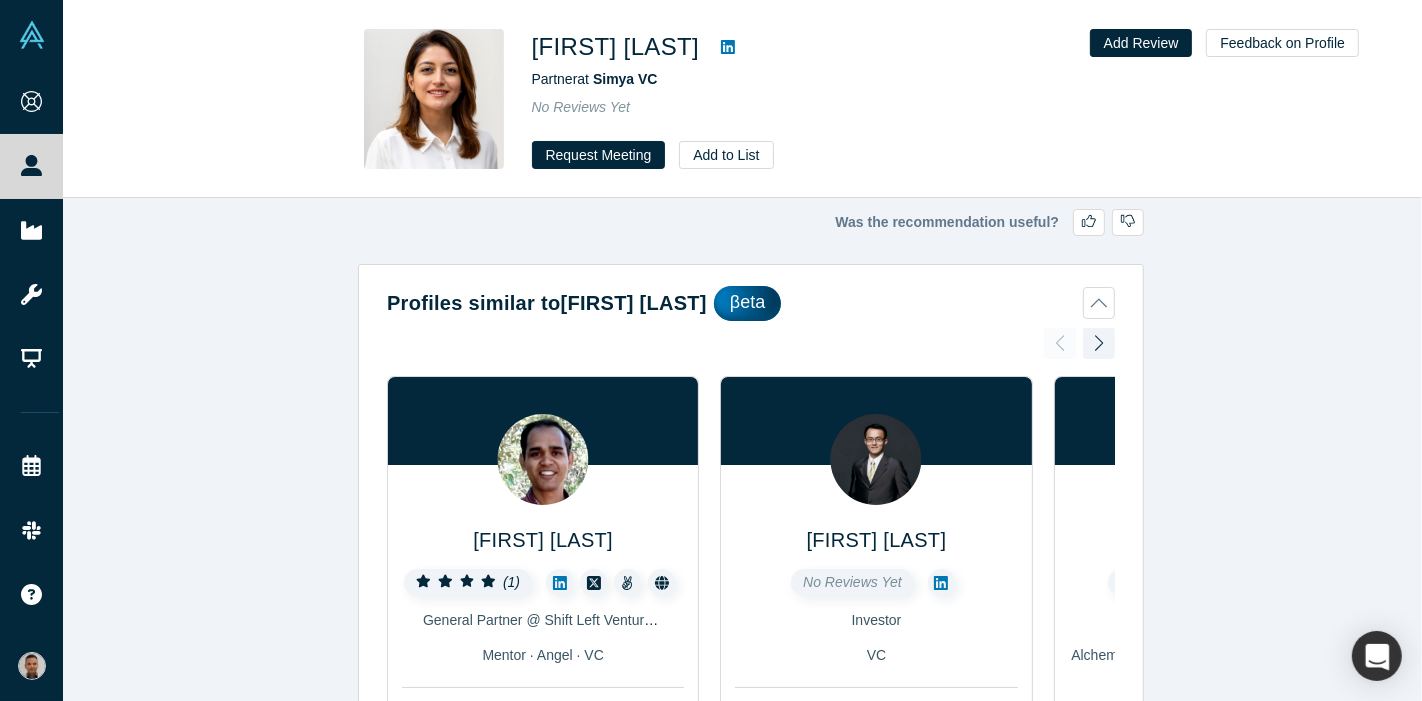 click 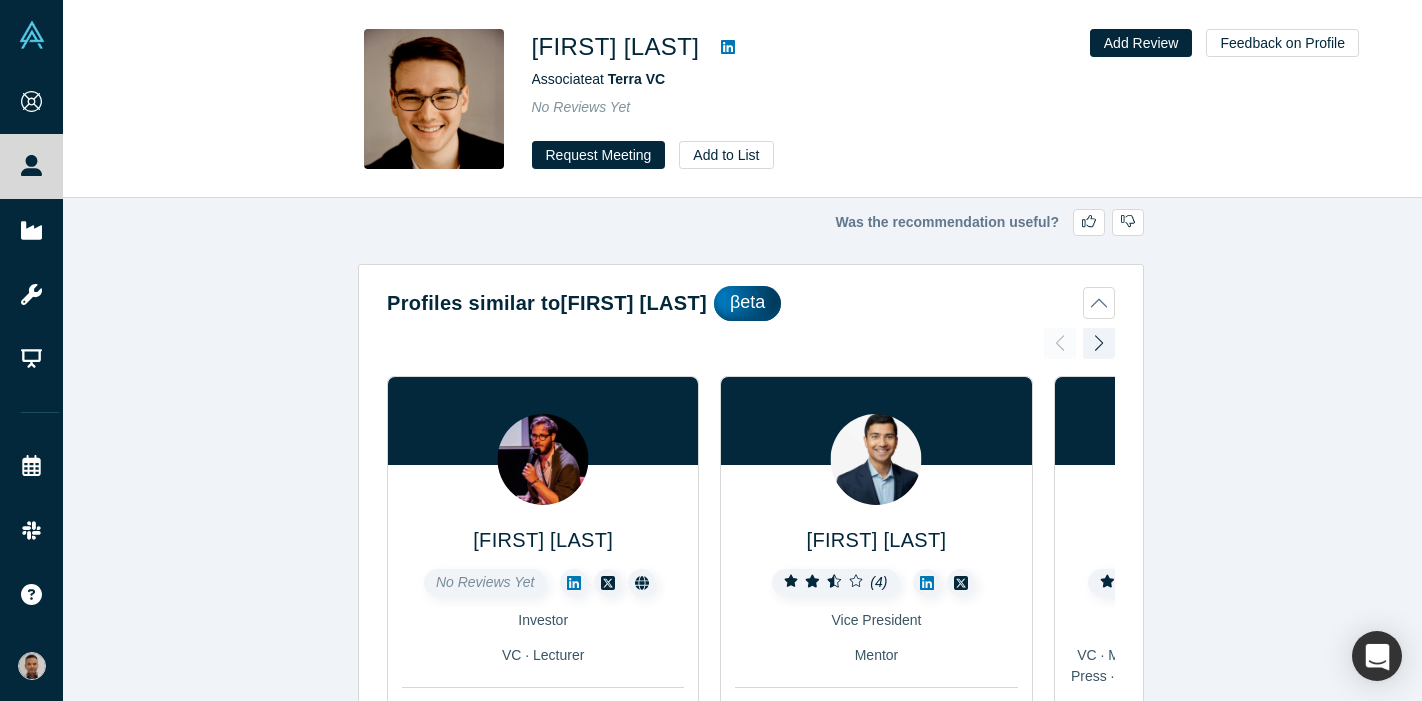 scroll, scrollTop: 0, scrollLeft: 0, axis: both 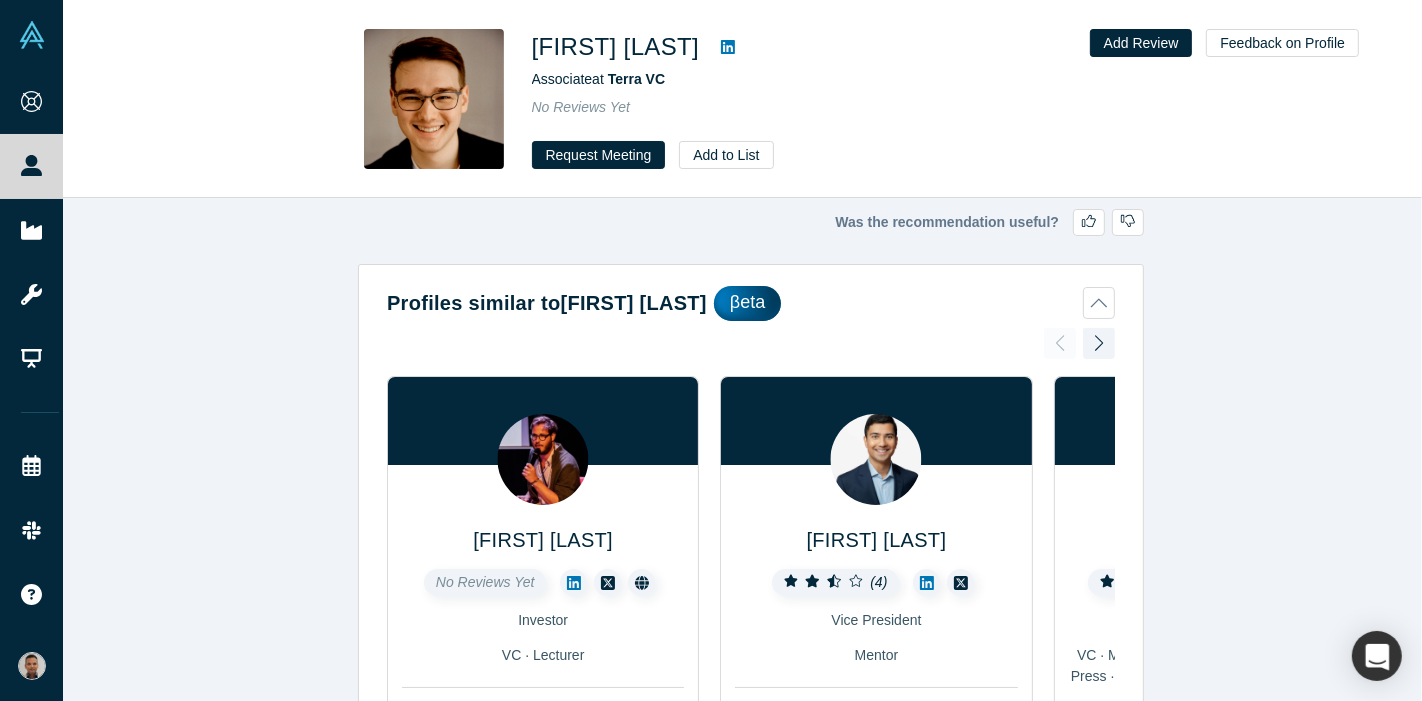 click 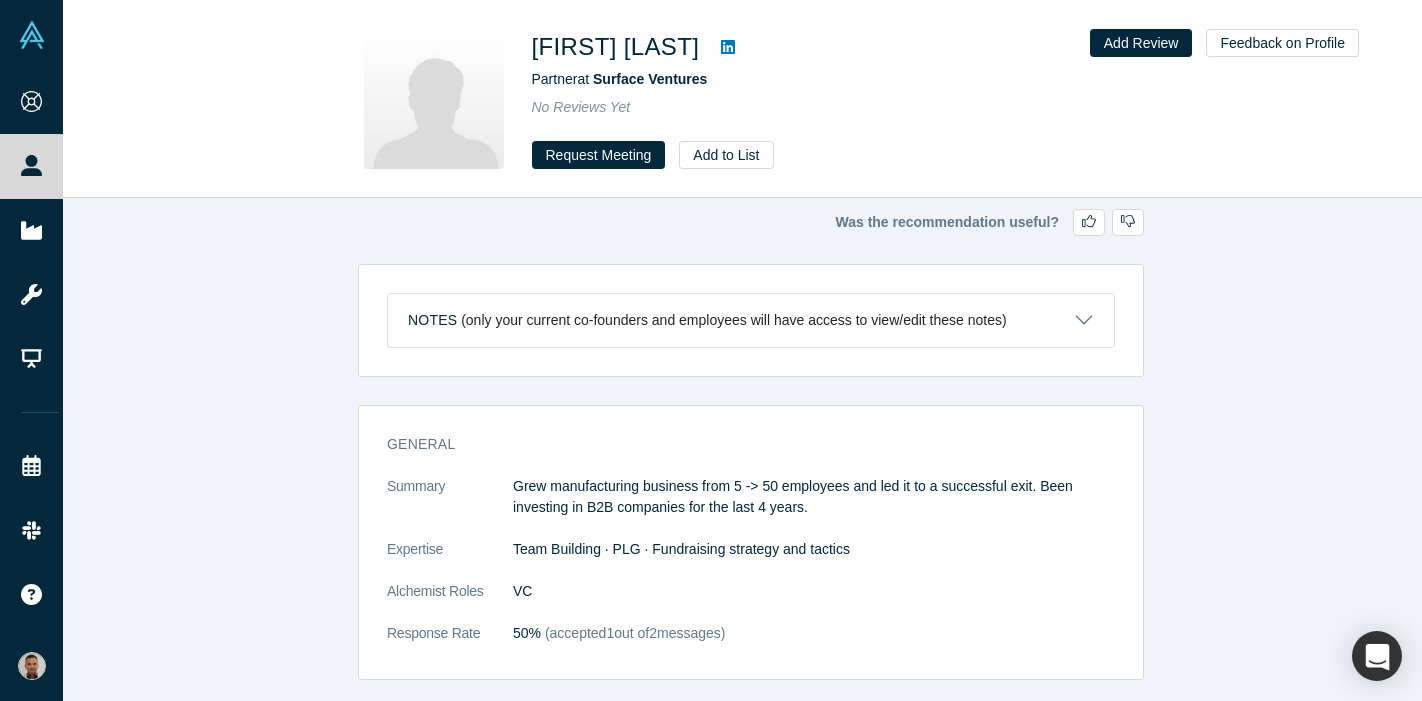 scroll, scrollTop: 0, scrollLeft: 0, axis: both 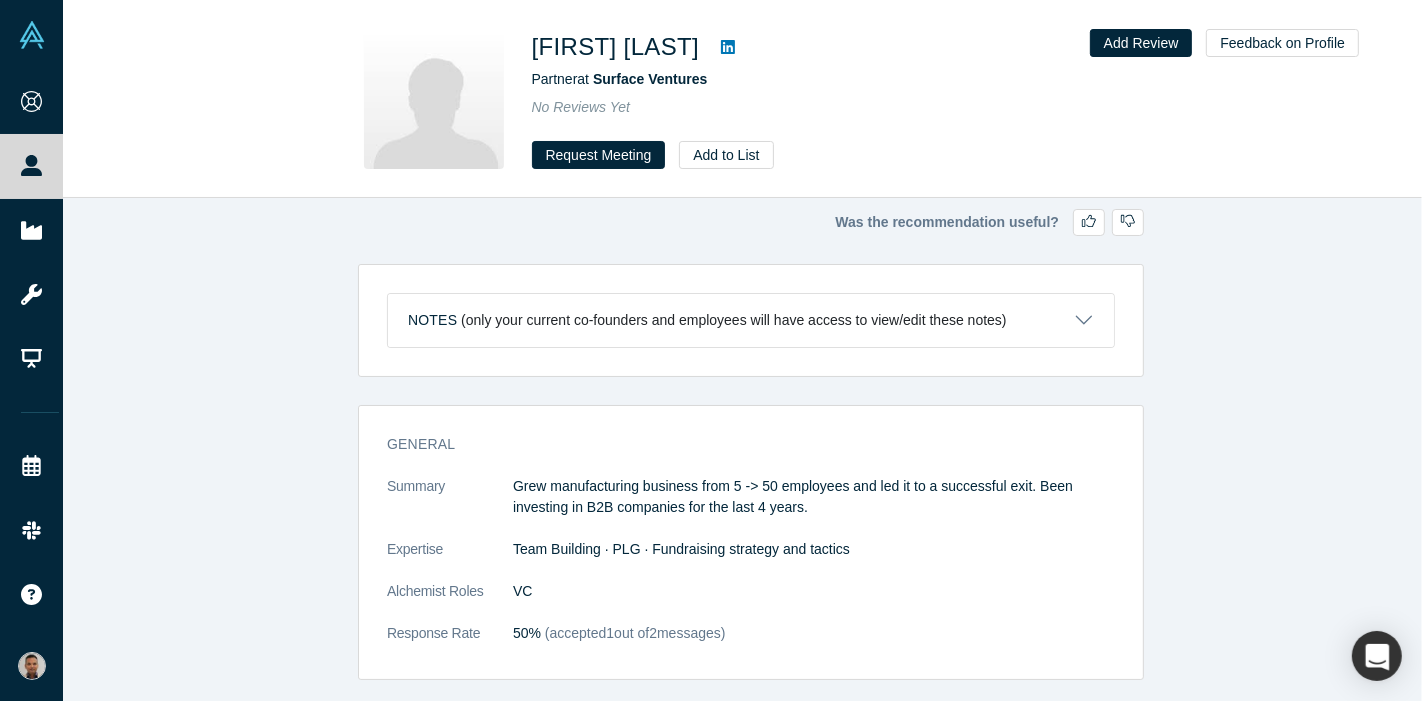 click 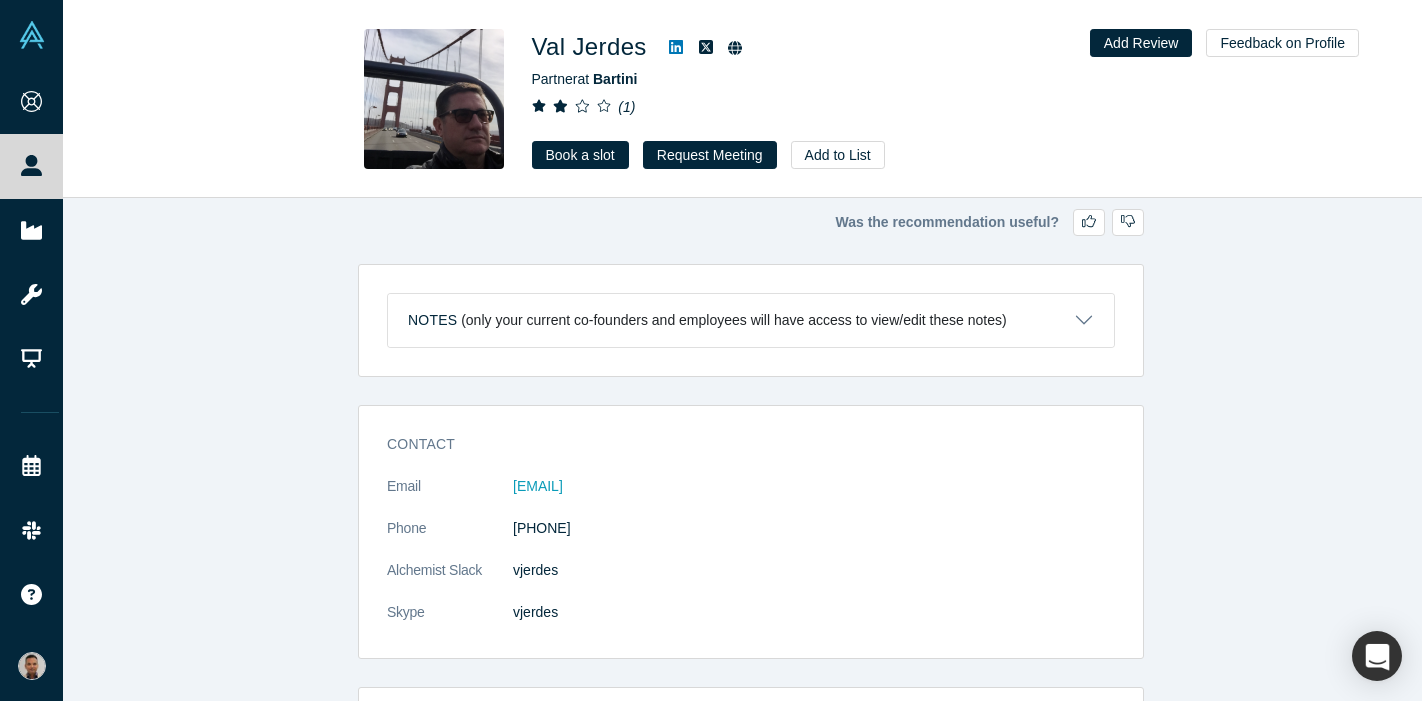 scroll, scrollTop: 0, scrollLeft: 0, axis: both 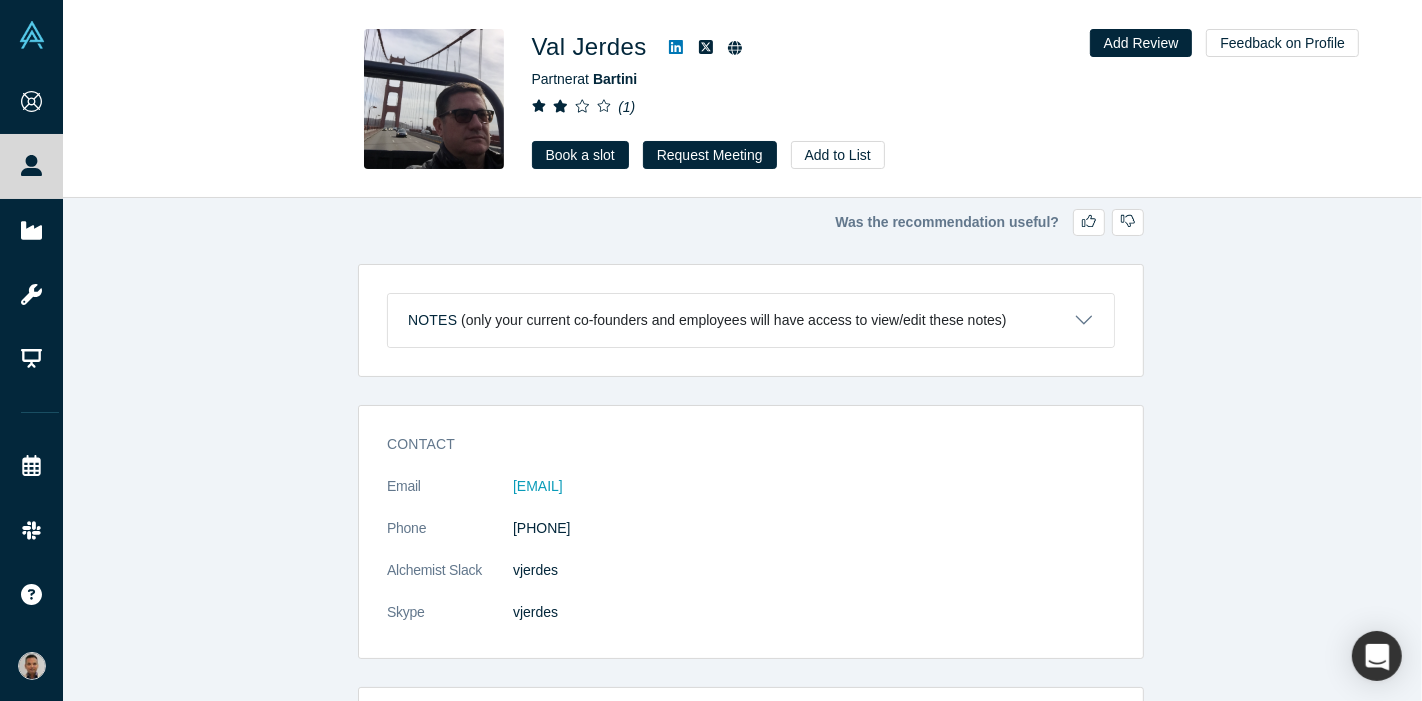 click 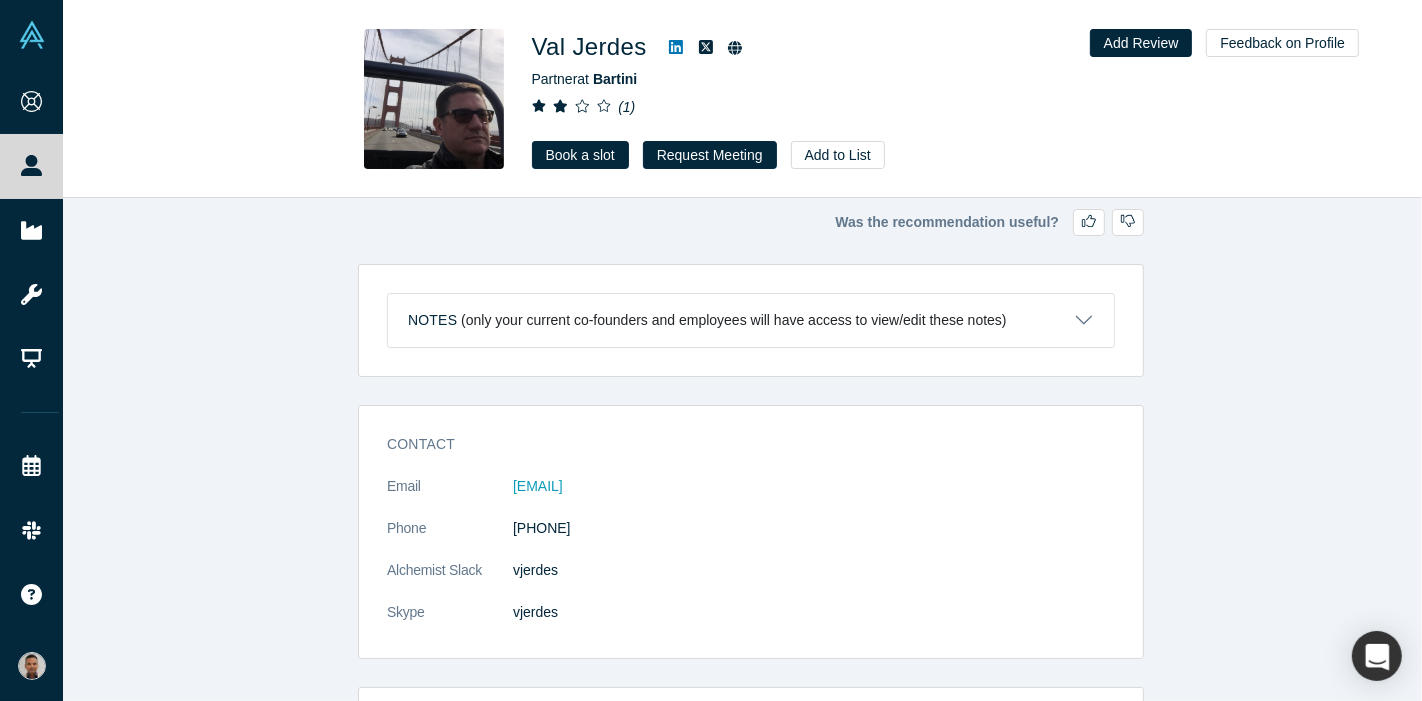 click at bounding box center (676, 47) 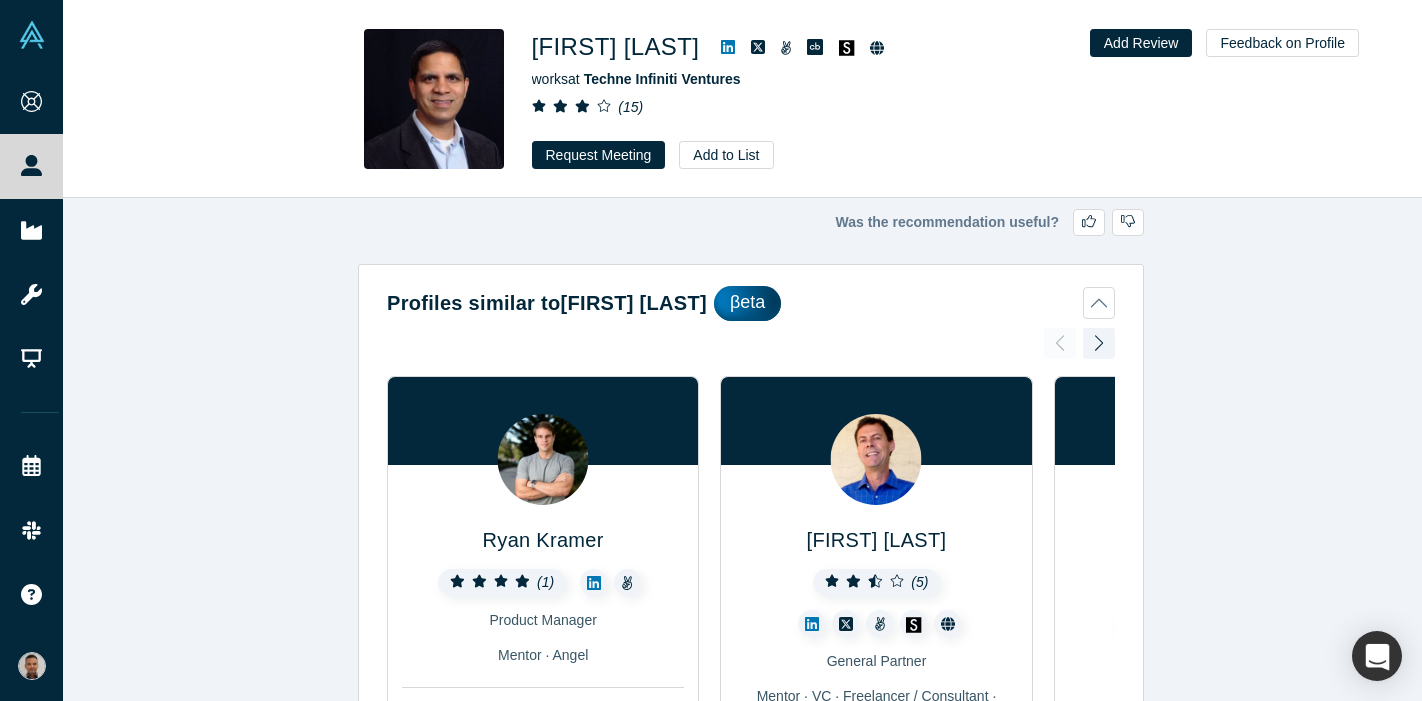 scroll, scrollTop: 0, scrollLeft: 0, axis: both 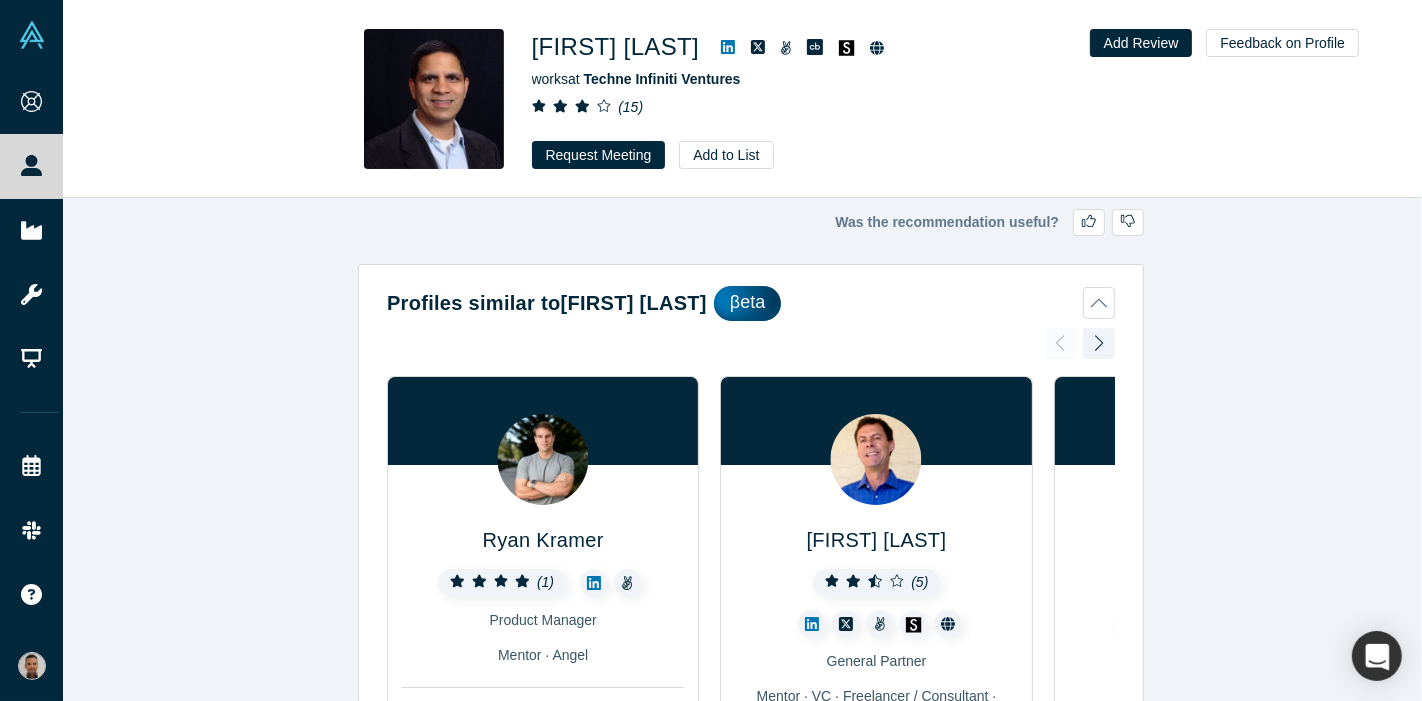 click at bounding box center [728, 47] 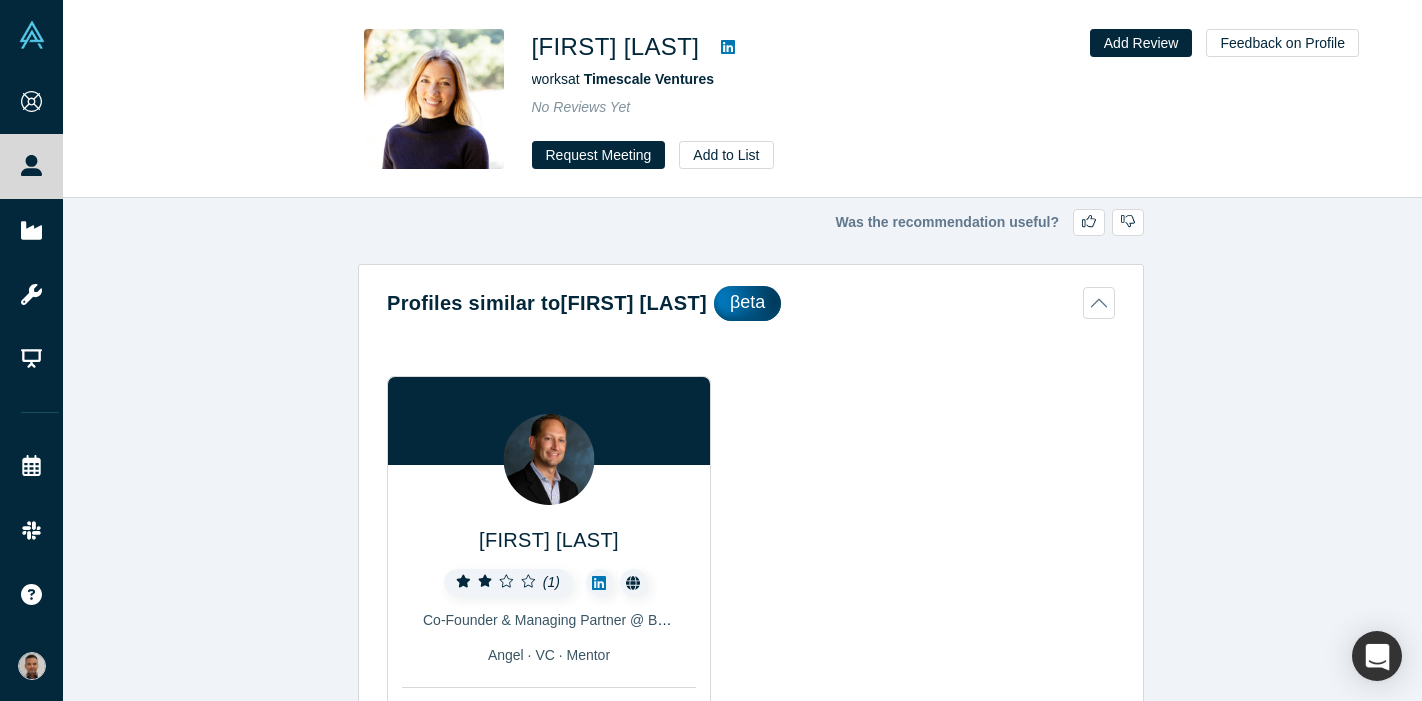 scroll, scrollTop: 0, scrollLeft: 0, axis: both 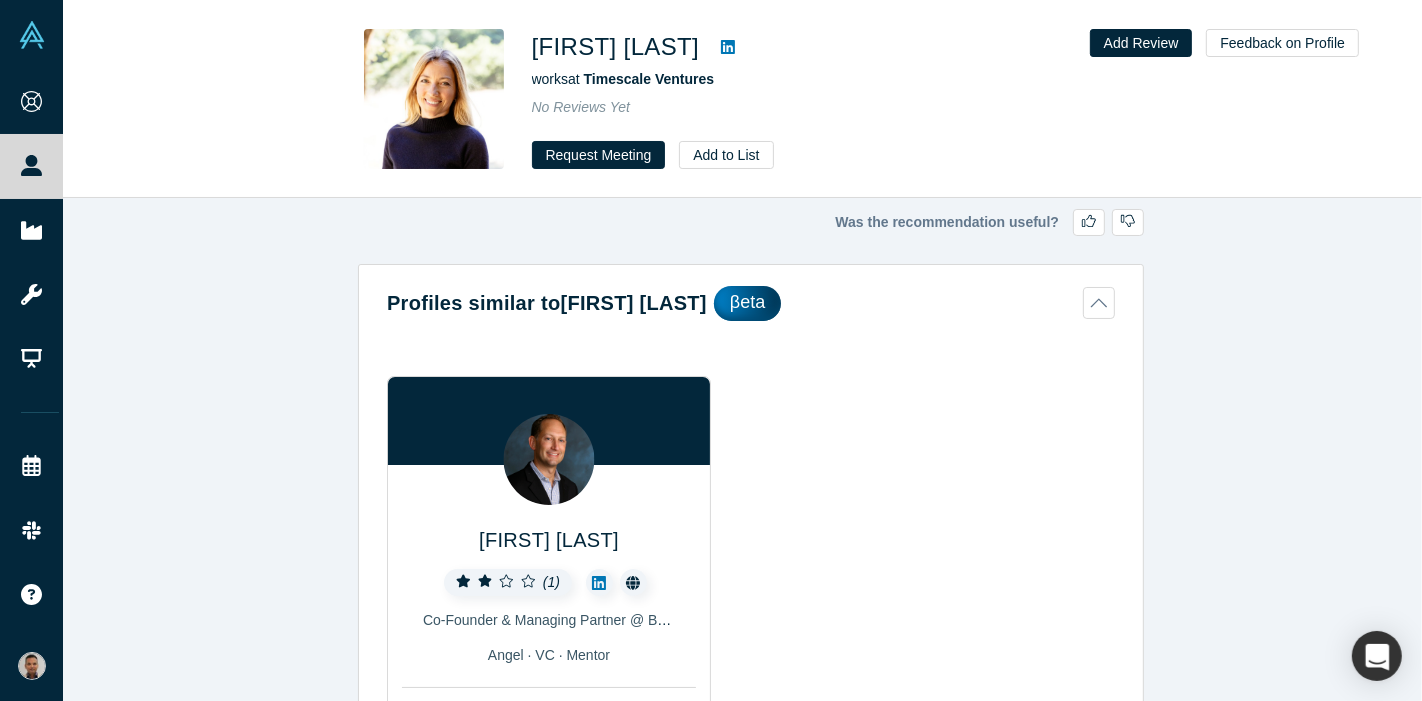 click at bounding box center (728, 47) 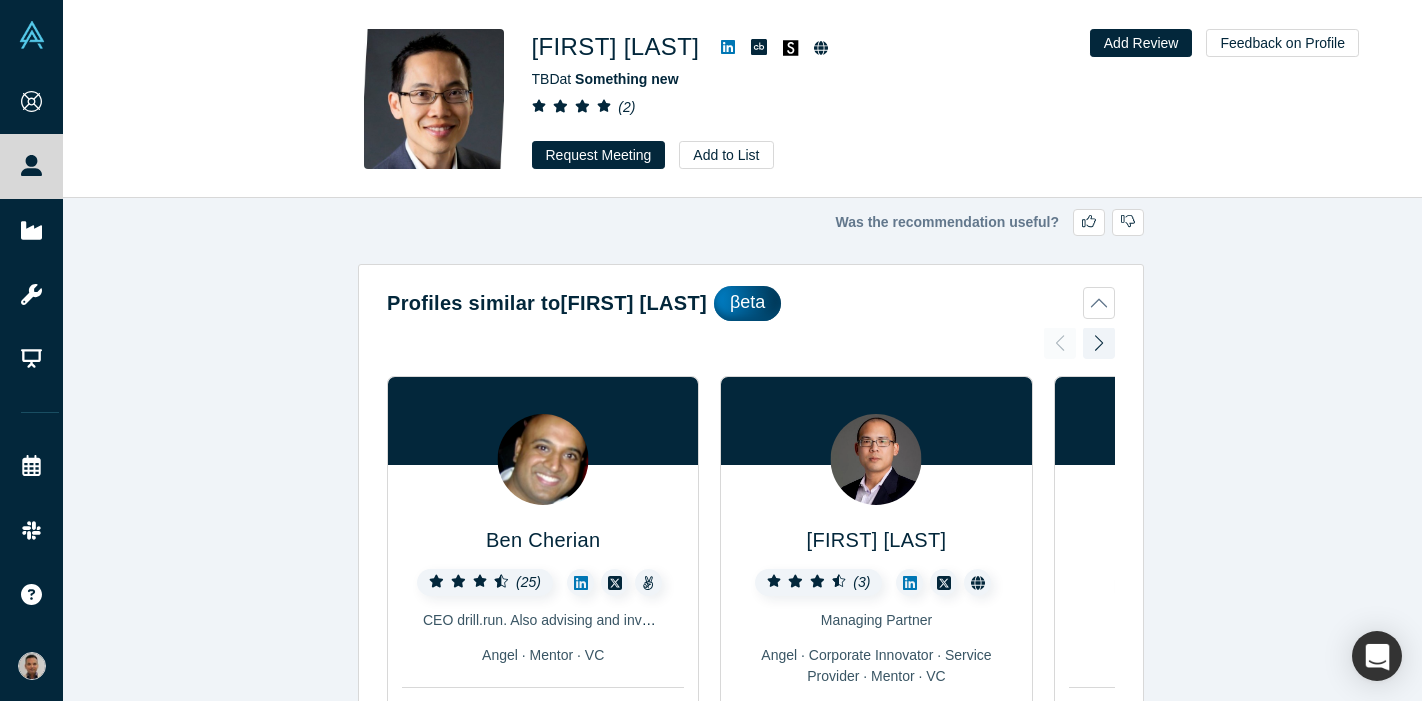 scroll, scrollTop: 0, scrollLeft: 0, axis: both 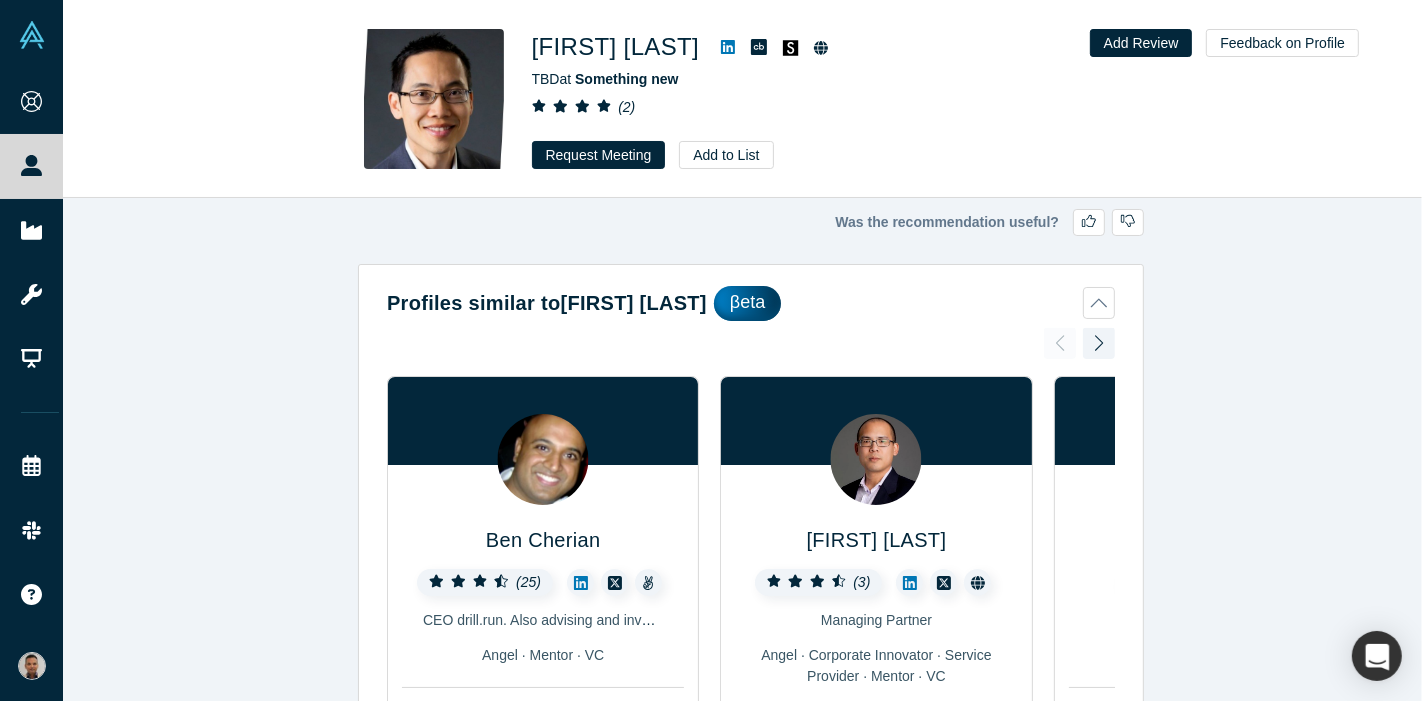 click at bounding box center (728, 47) 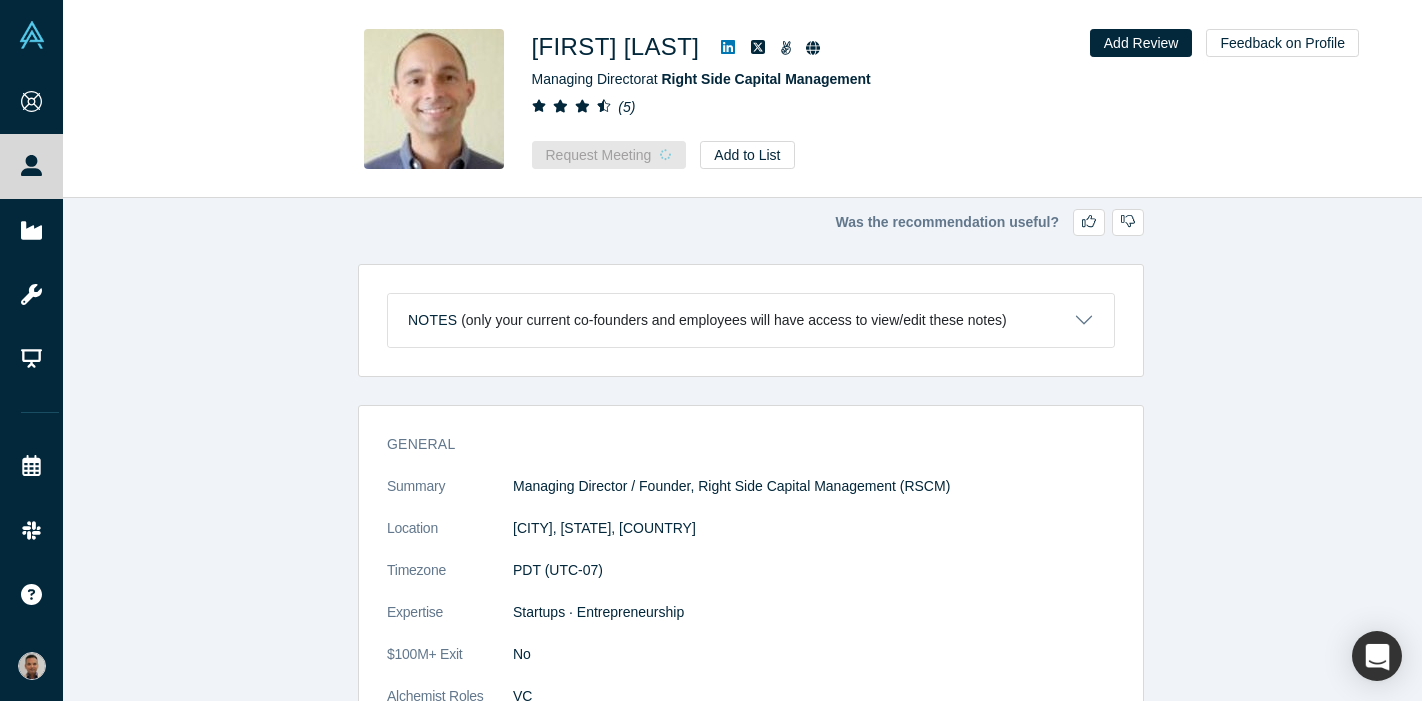 click 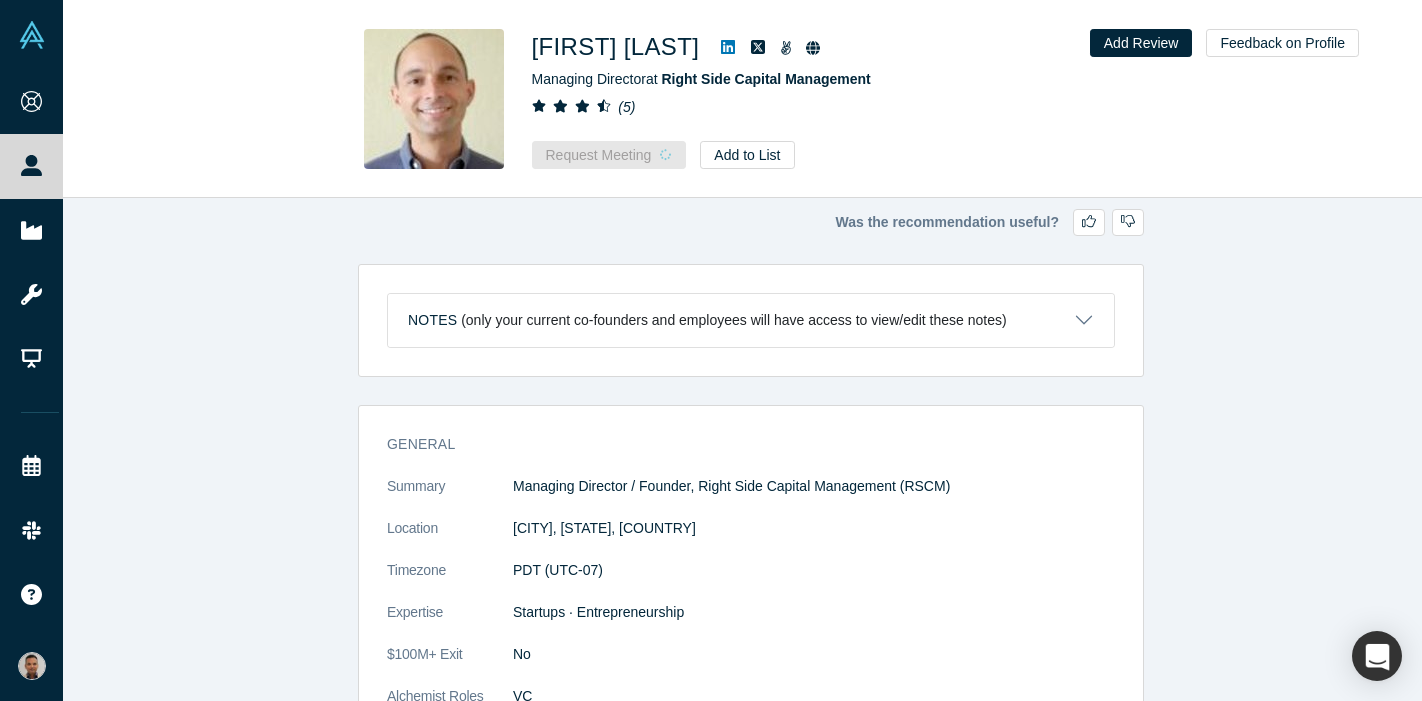 scroll, scrollTop: 0, scrollLeft: 0, axis: both 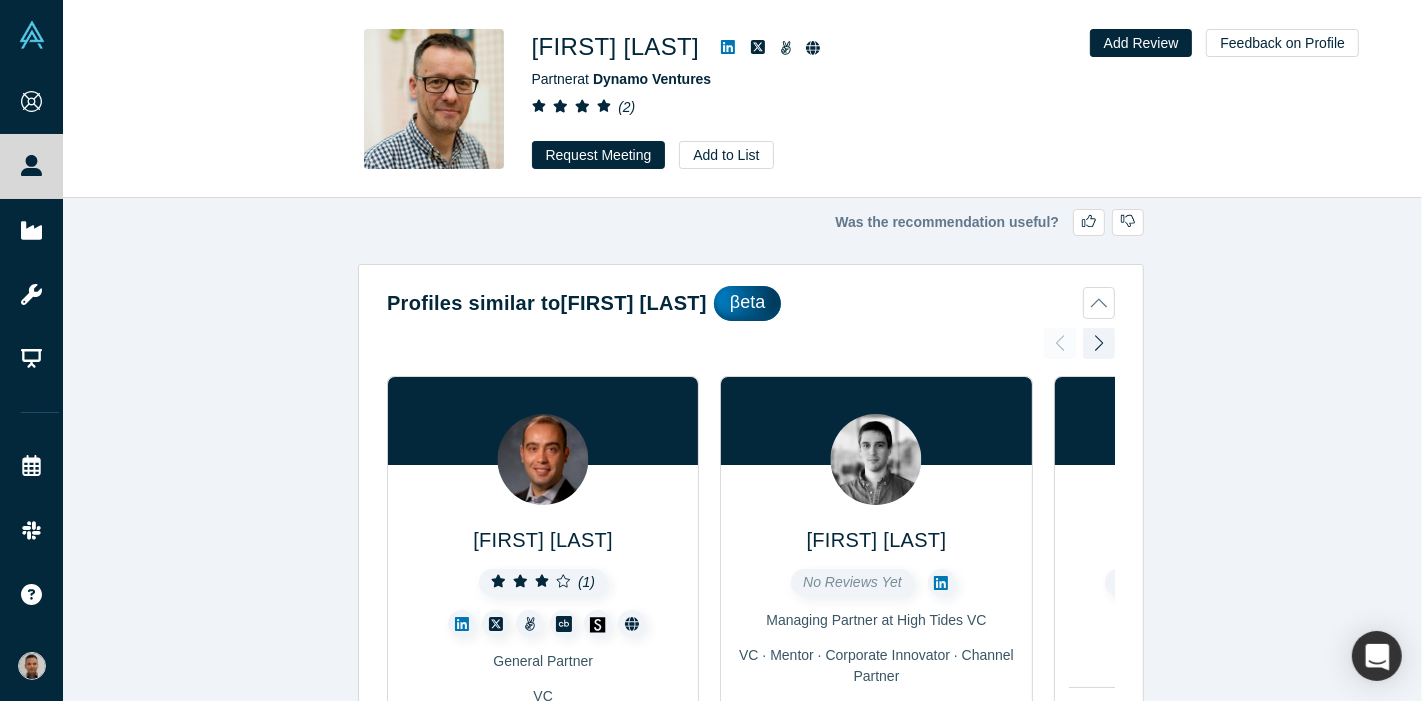 click 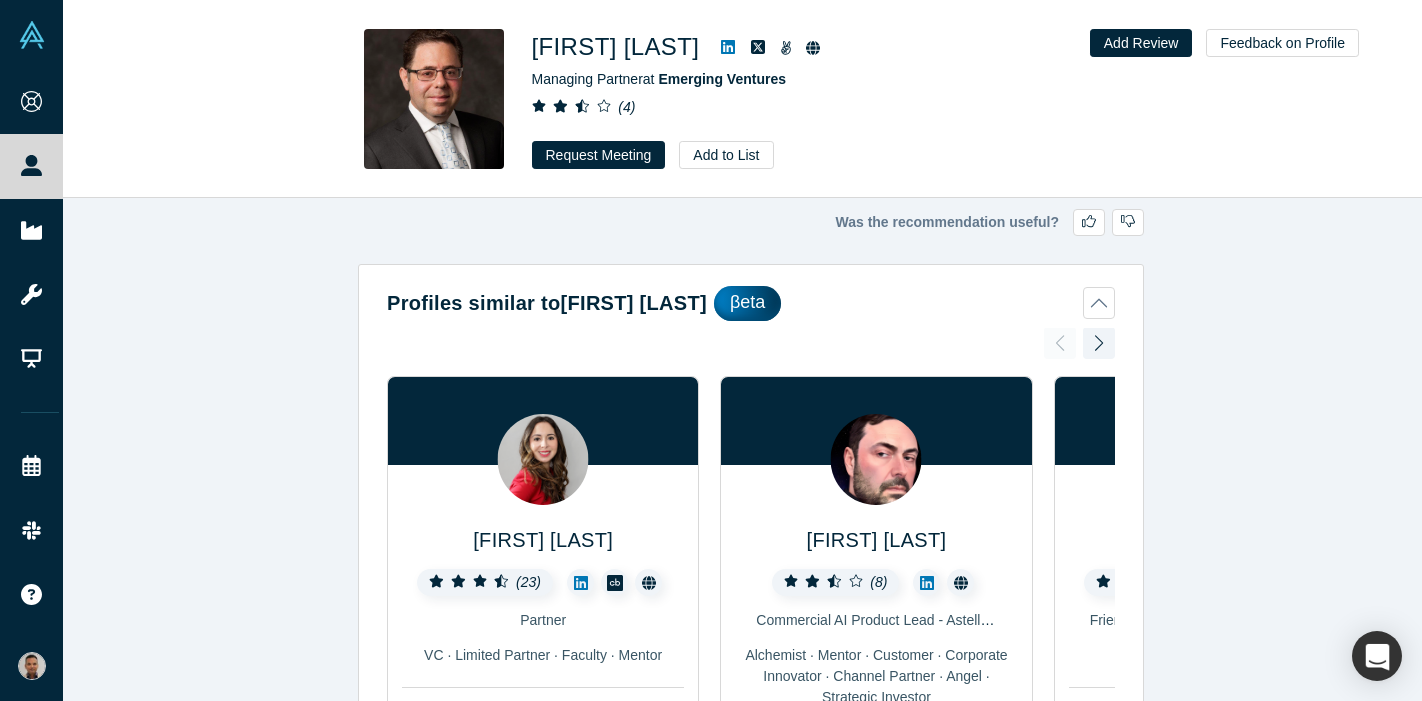 scroll, scrollTop: 0, scrollLeft: 0, axis: both 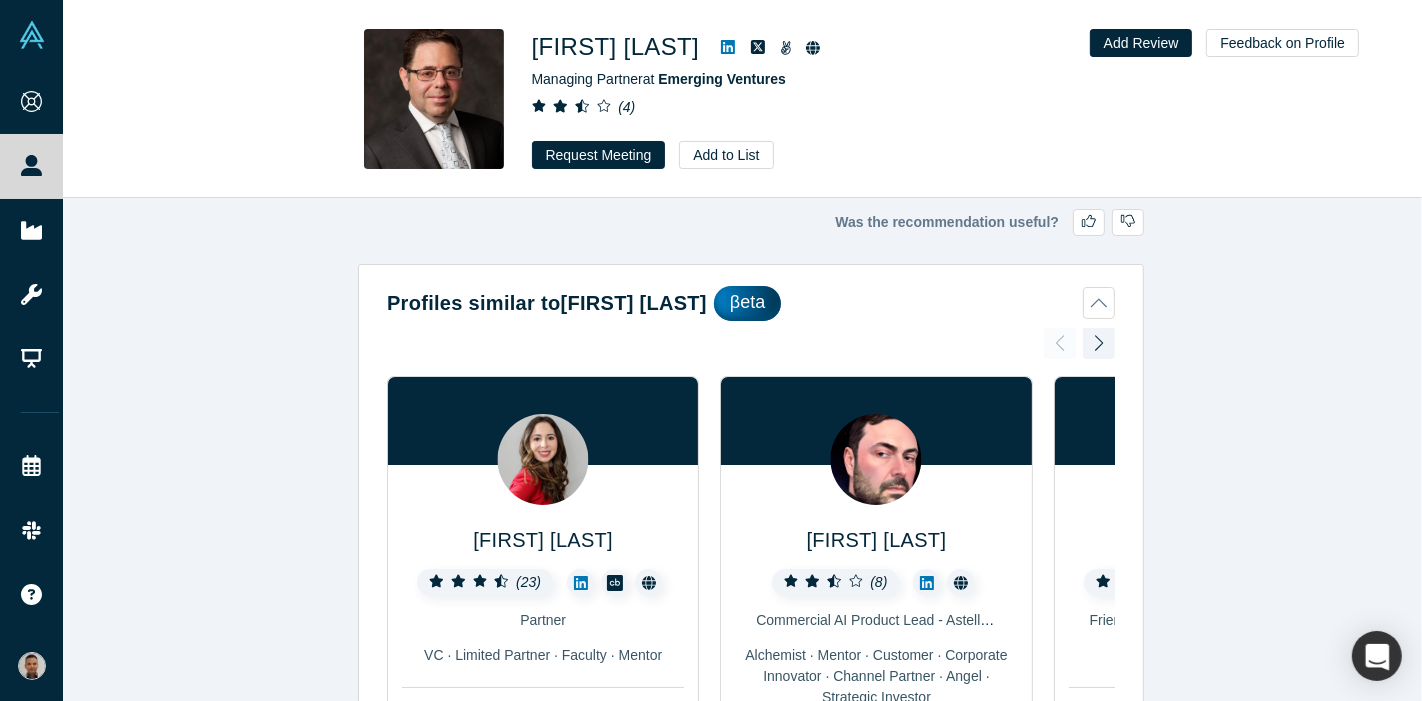 click 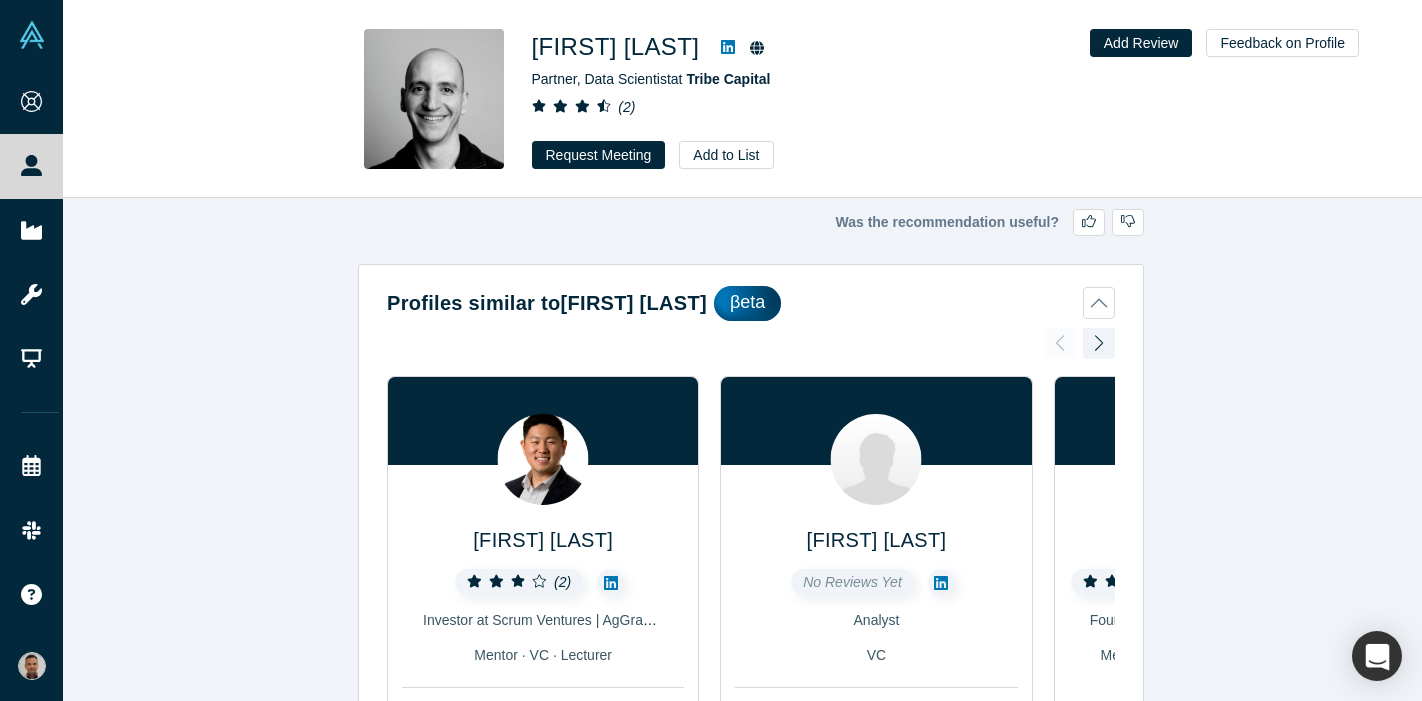 scroll, scrollTop: 0, scrollLeft: 0, axis: both 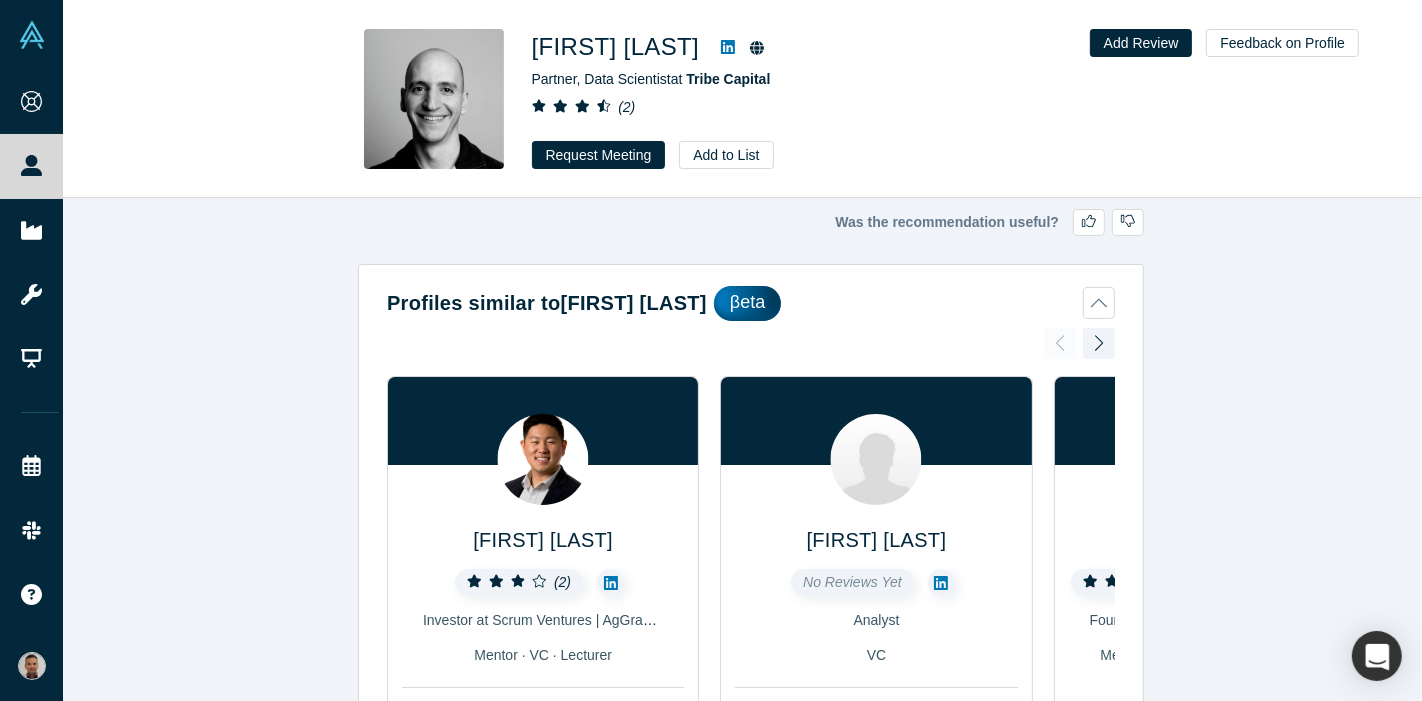 click 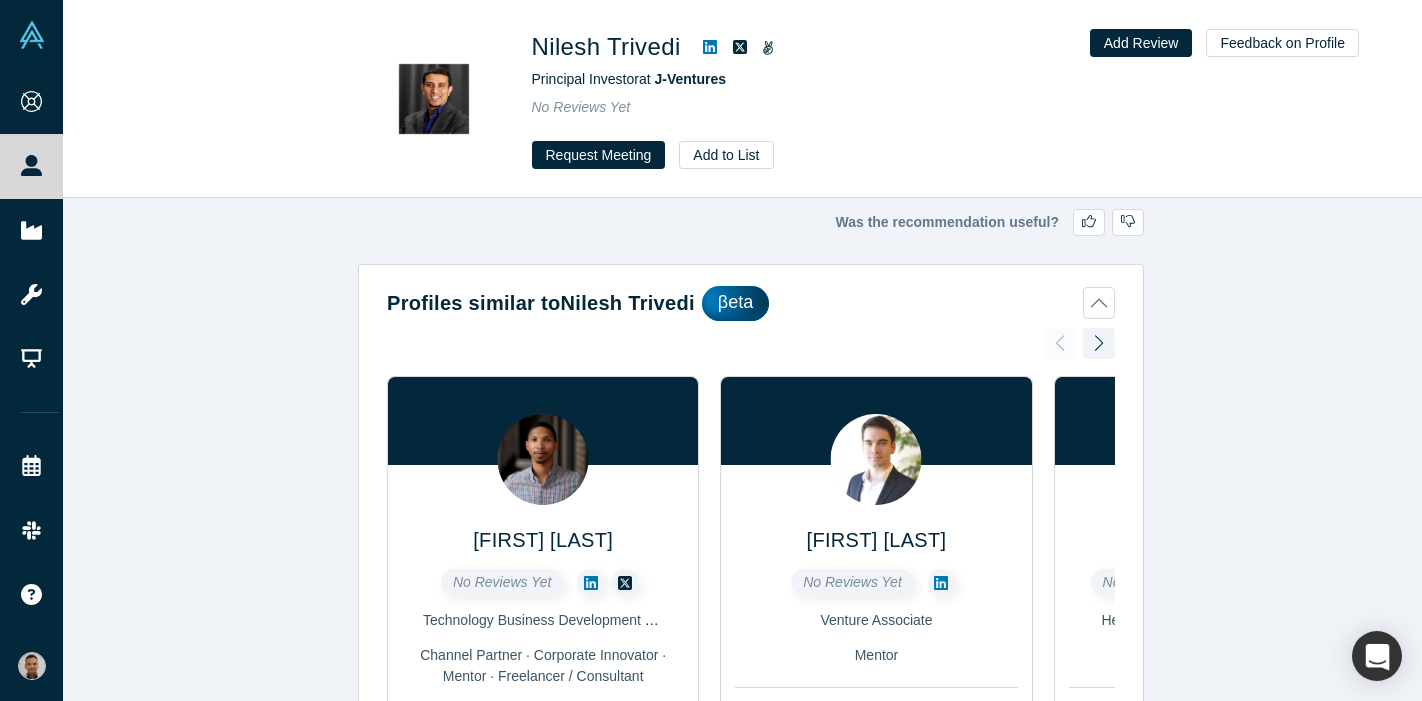 scroll, scrollTop: 0, scrollLeft: 0, axis: both 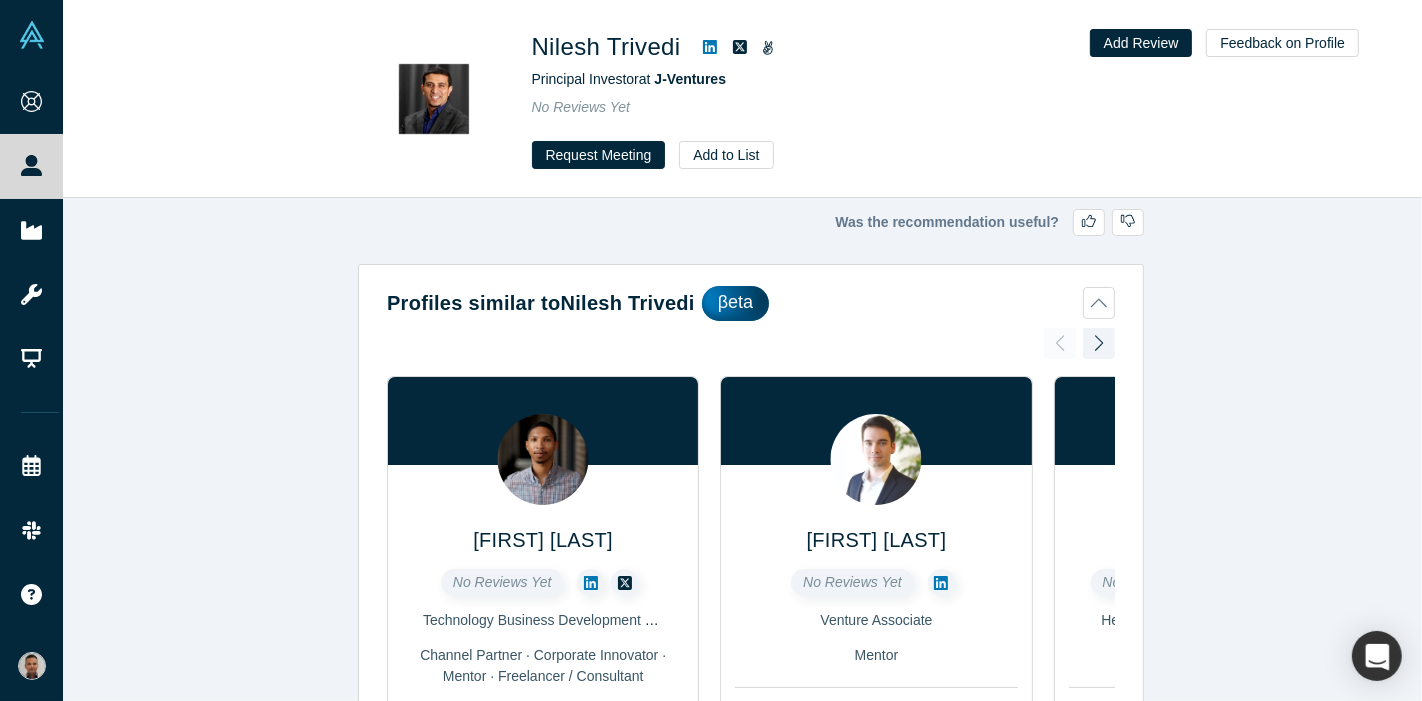 click 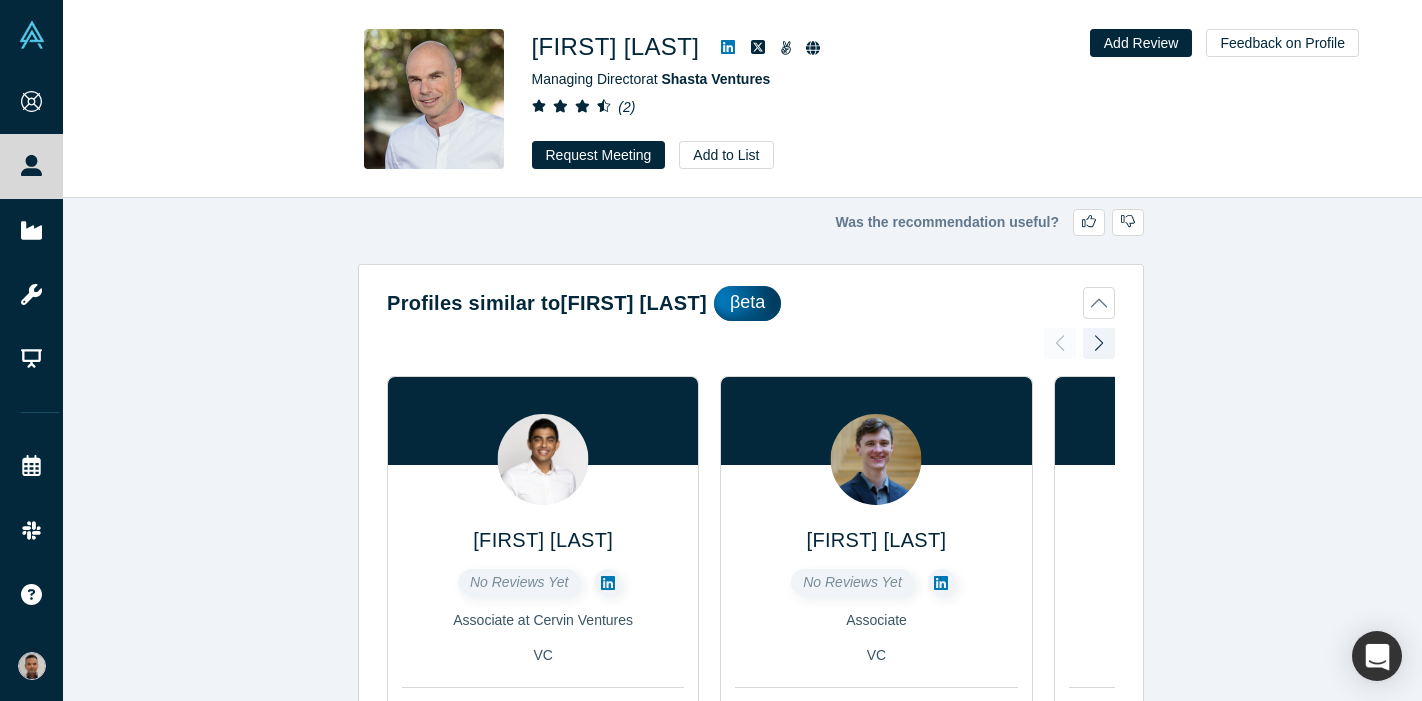 scroll, scrollTop: 0, scrollLeft: 0, axis: both 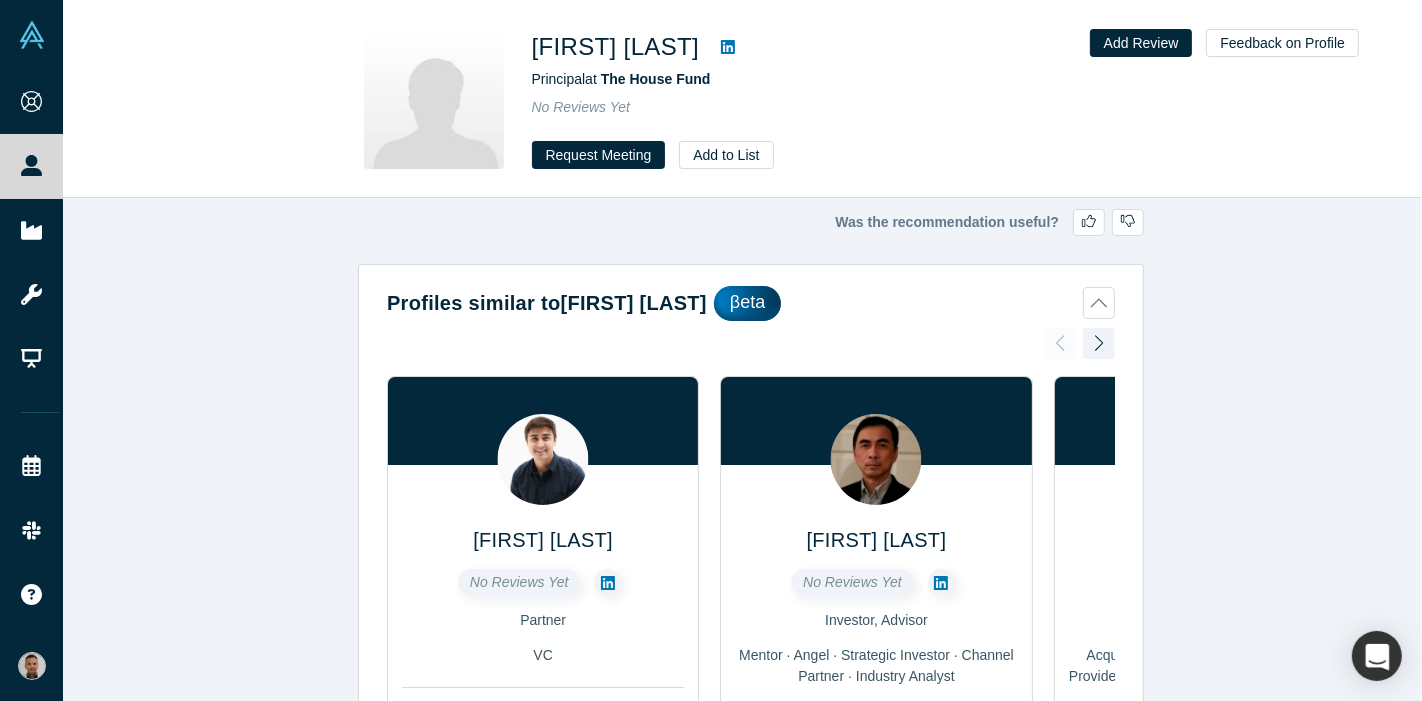 click 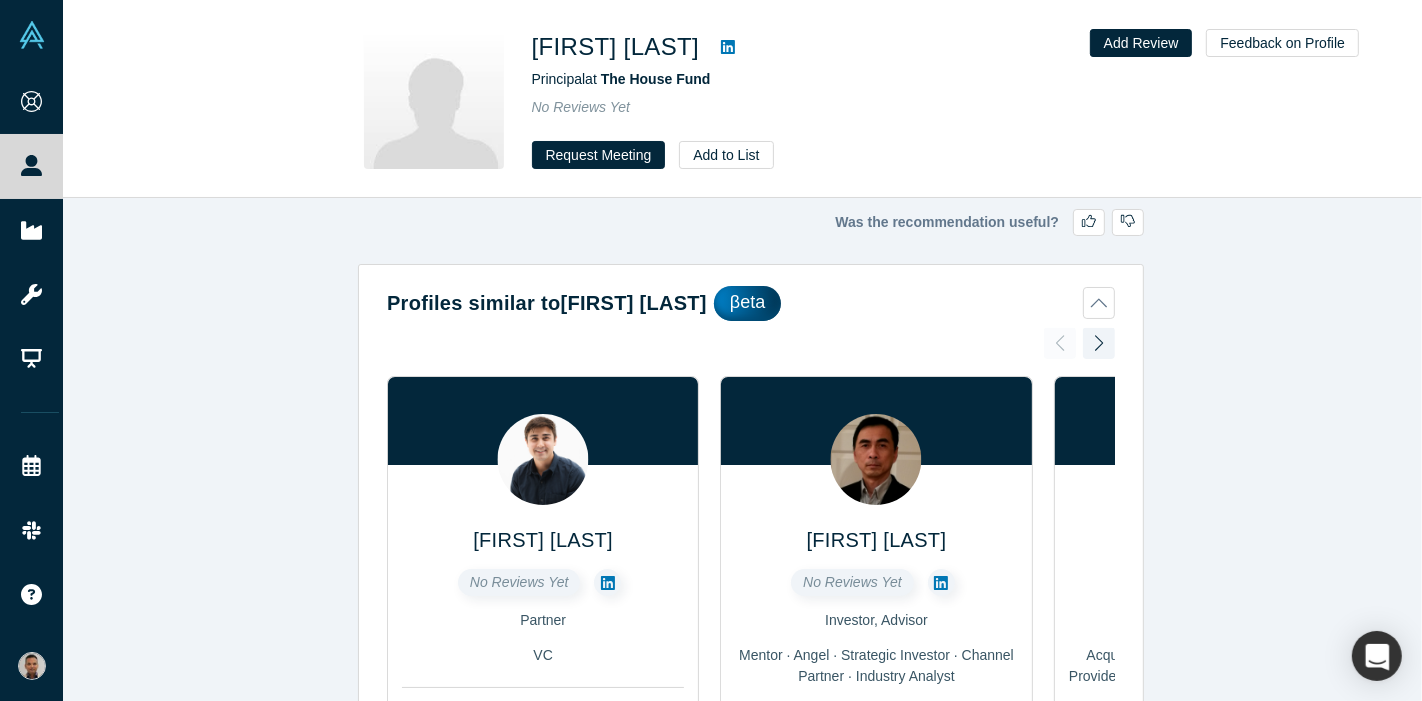click 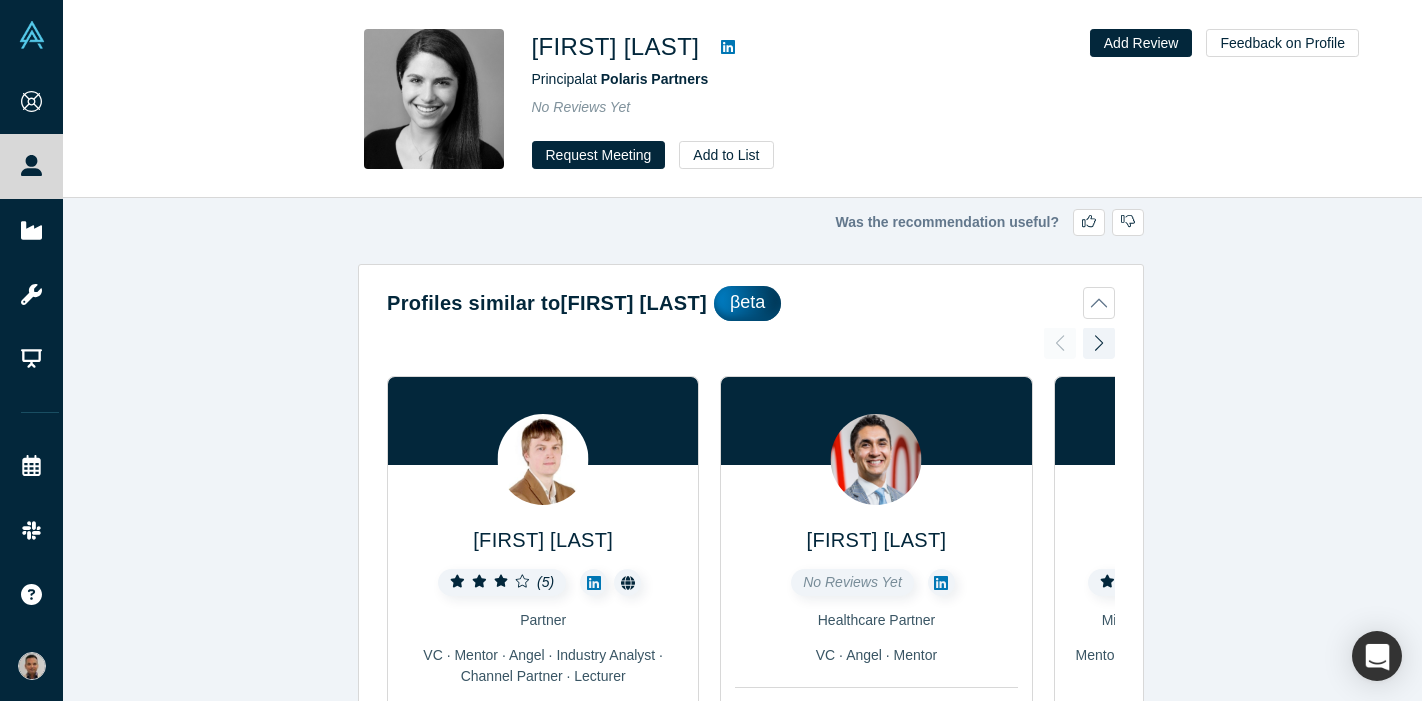 scroll, scrollTop: 0, scrollLeft: 0, axis: both 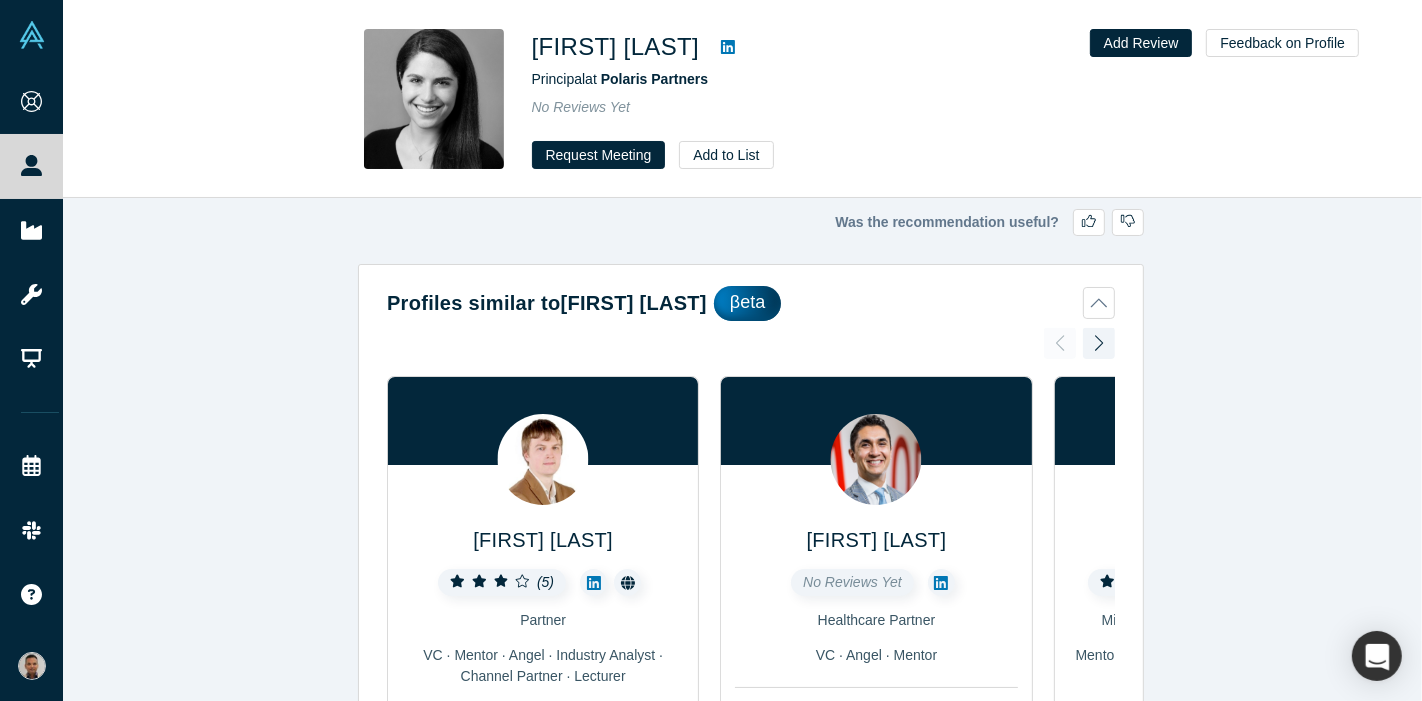 click 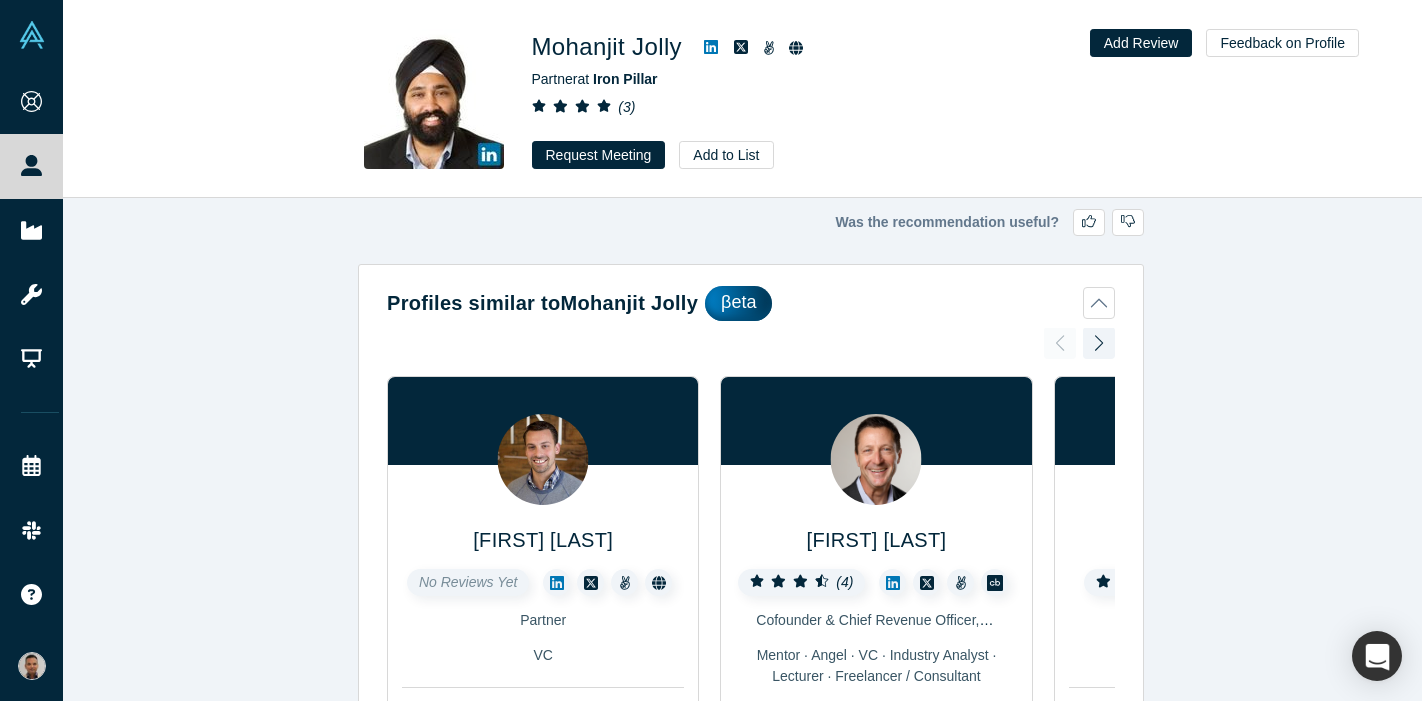 scroll, scrollTop: 0, scrollLeft: 0, axis: both 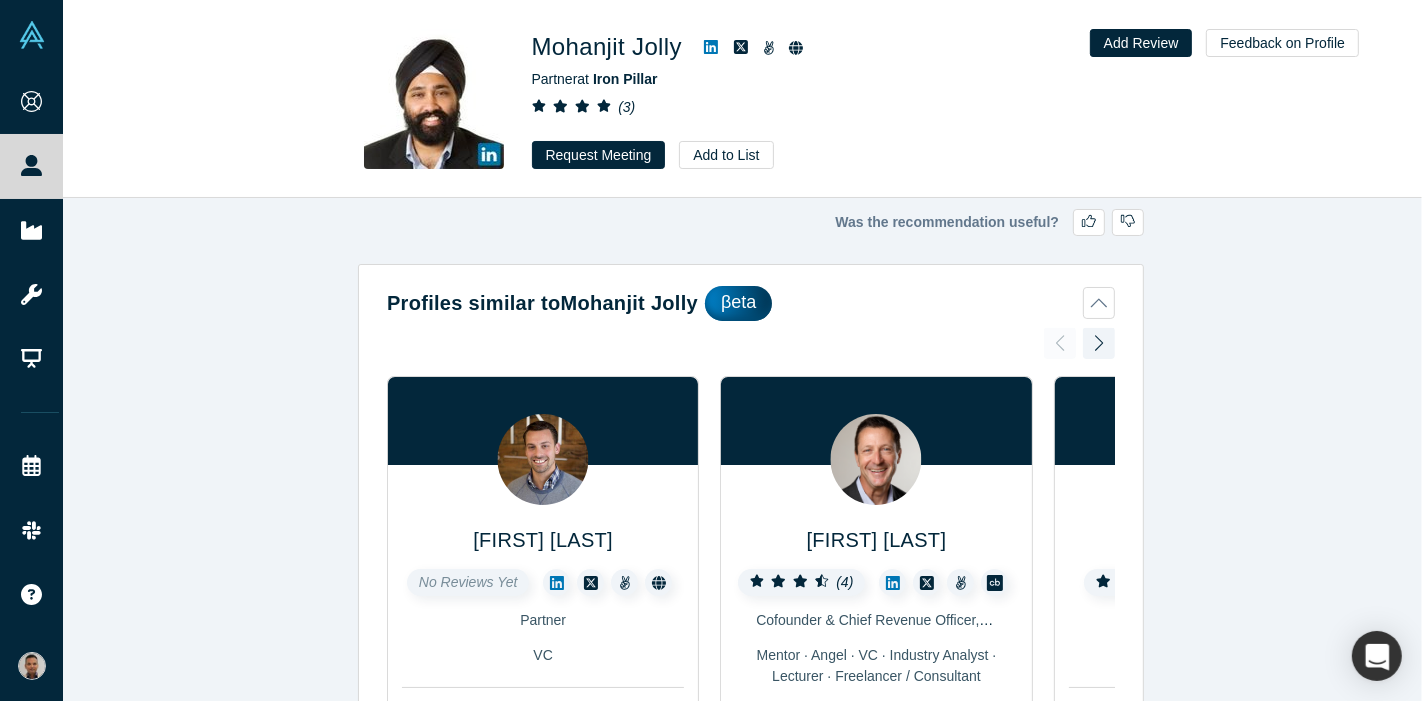 click 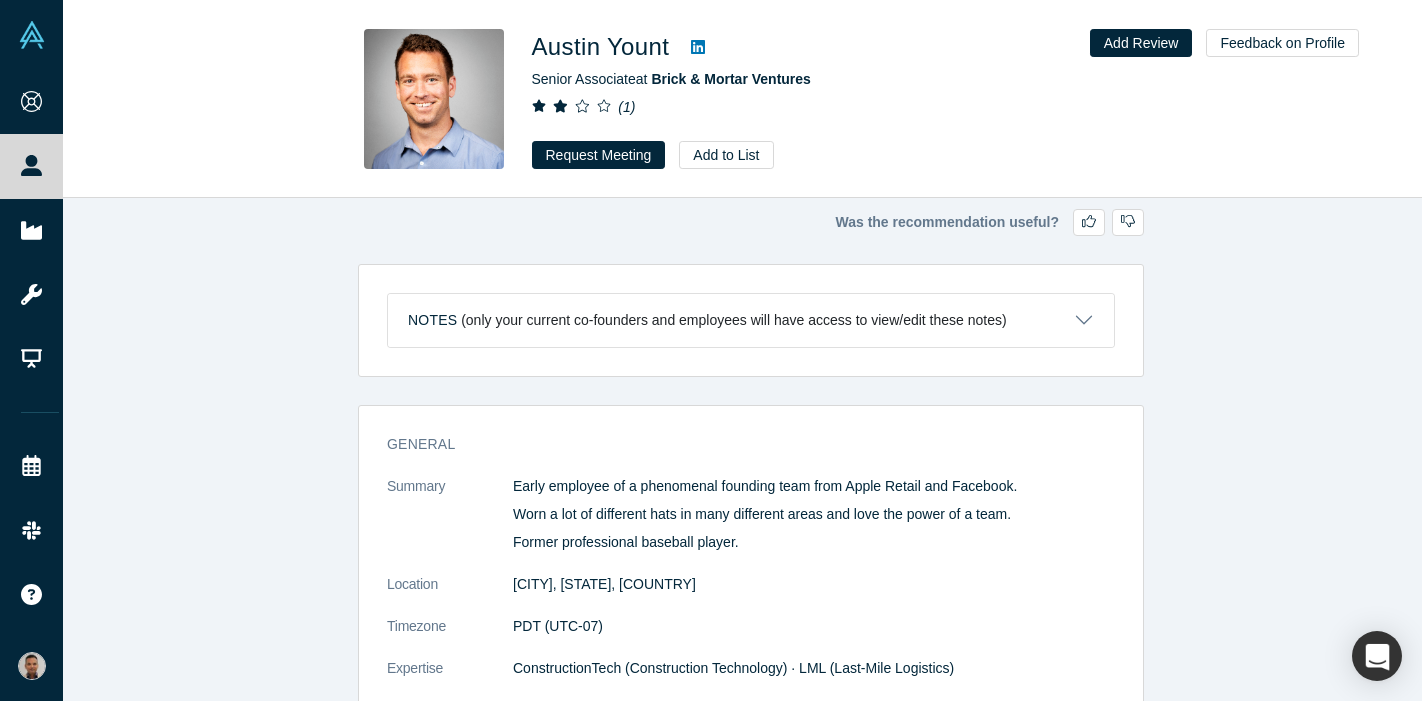 scroll, scrollTop: 0, scrollLeft: 0, axis: both 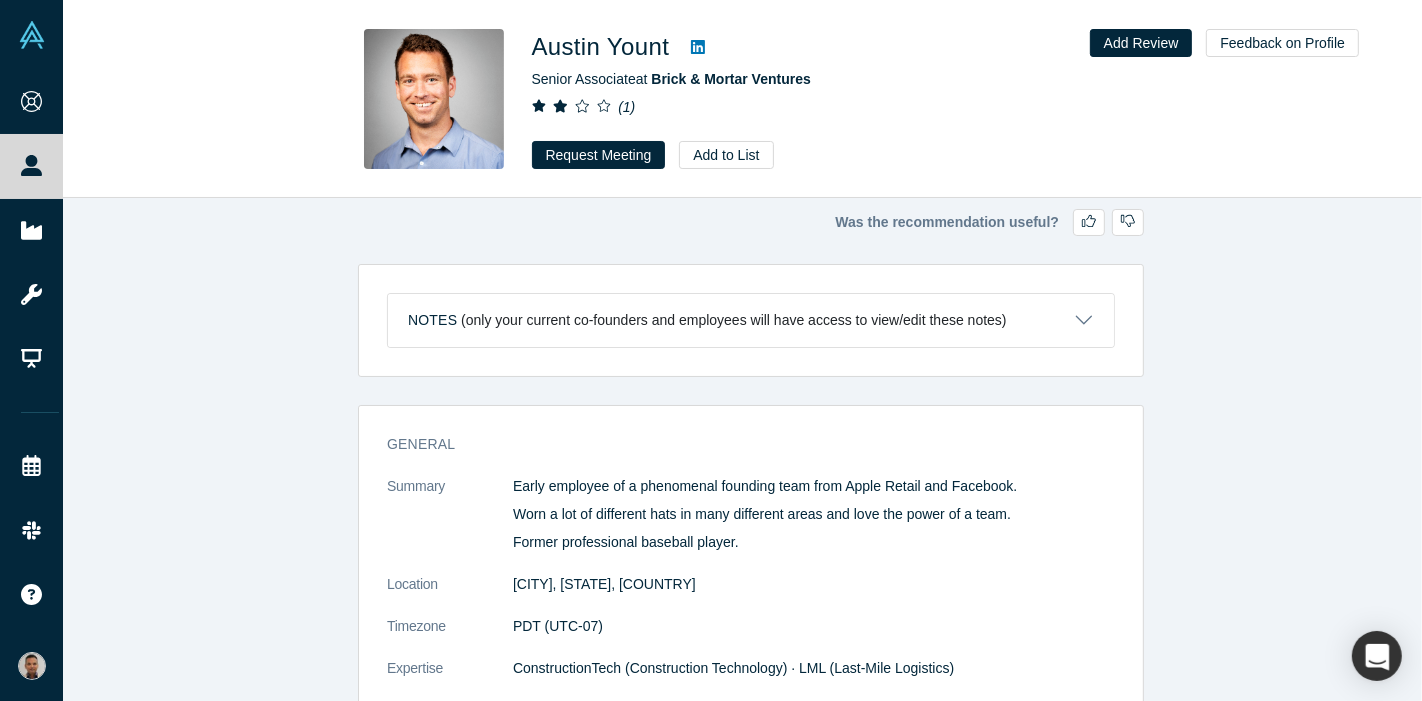 click 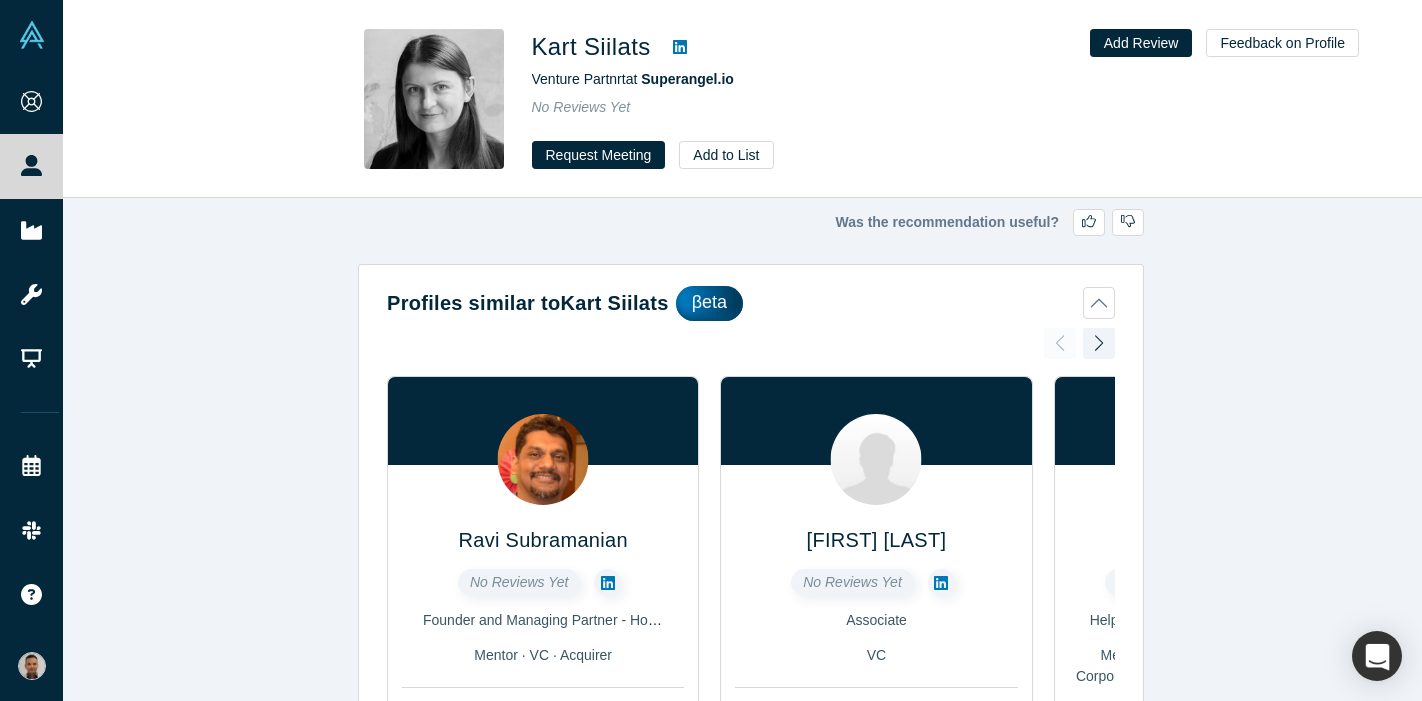 scroll, scrollTop: 0, scrollLeft: 0, axis: both 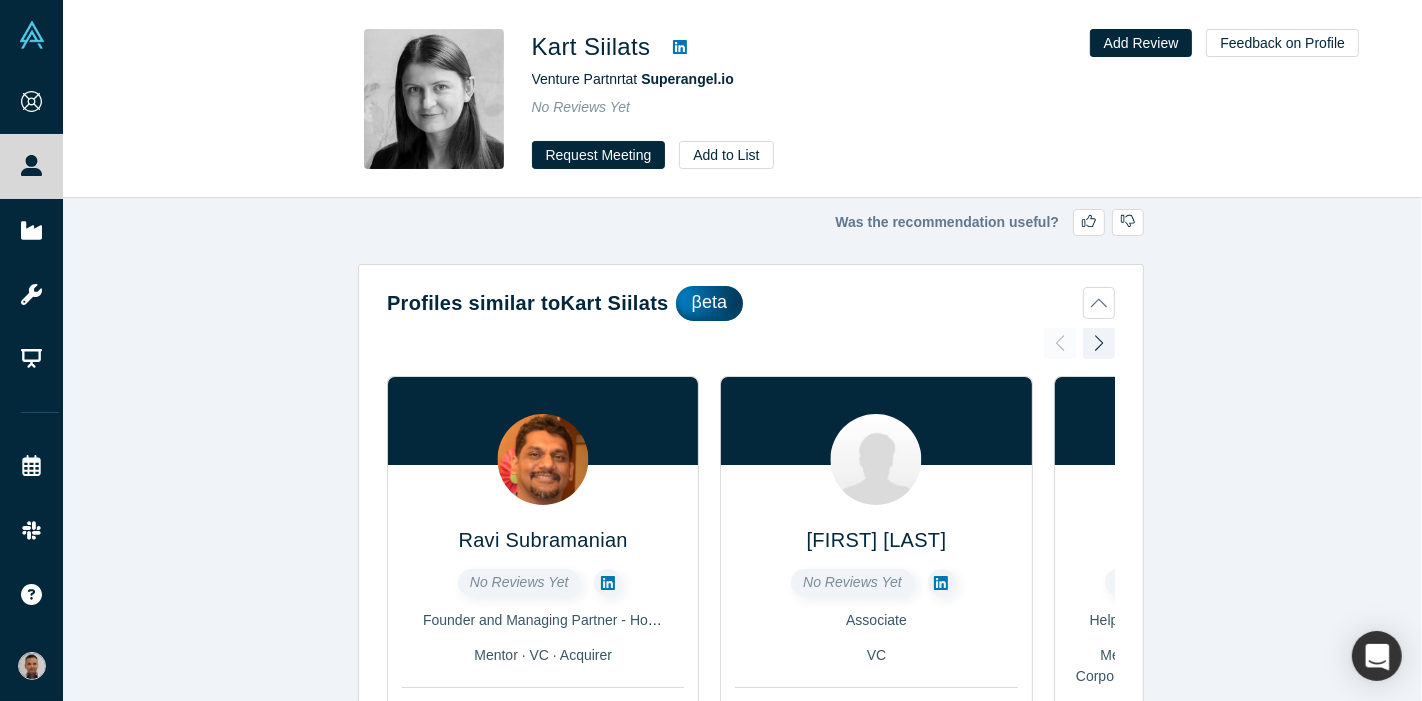 click 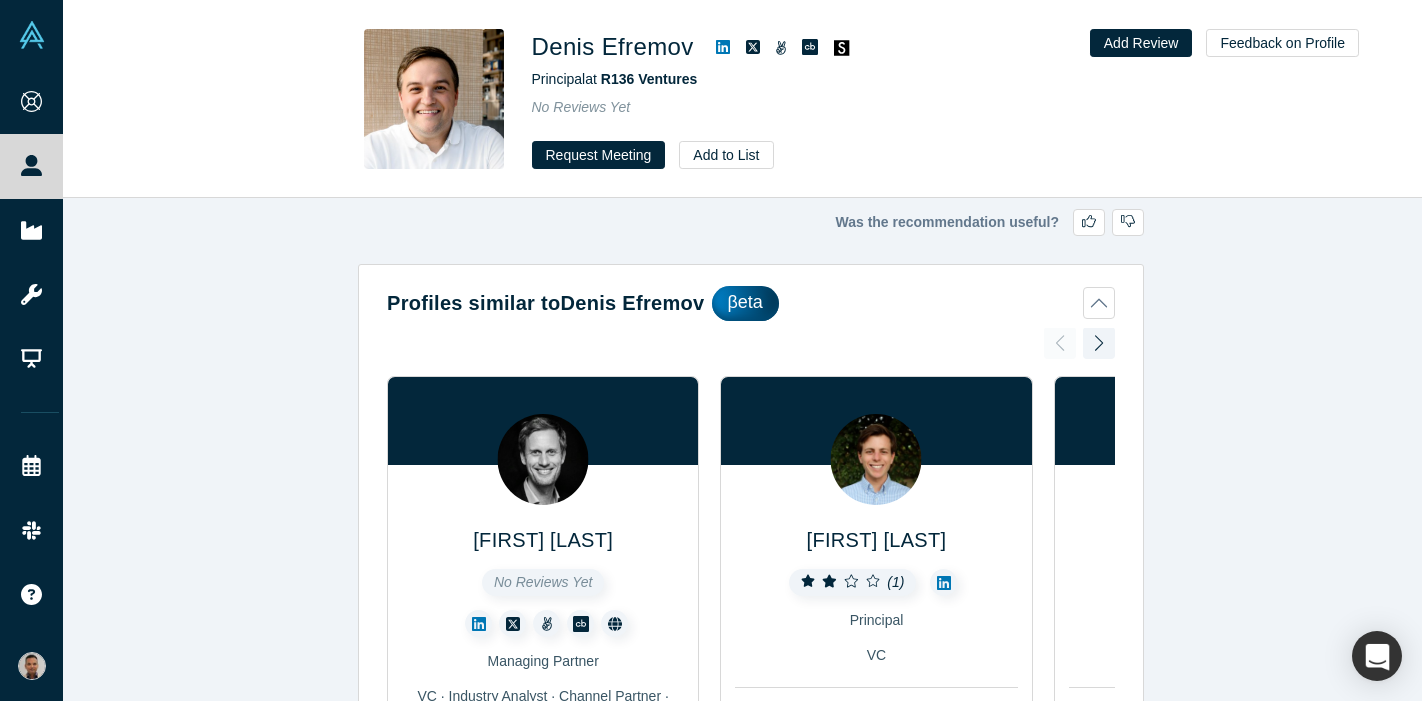 scroll, scrollTop: 0, scrollLeft: 0, axis: both 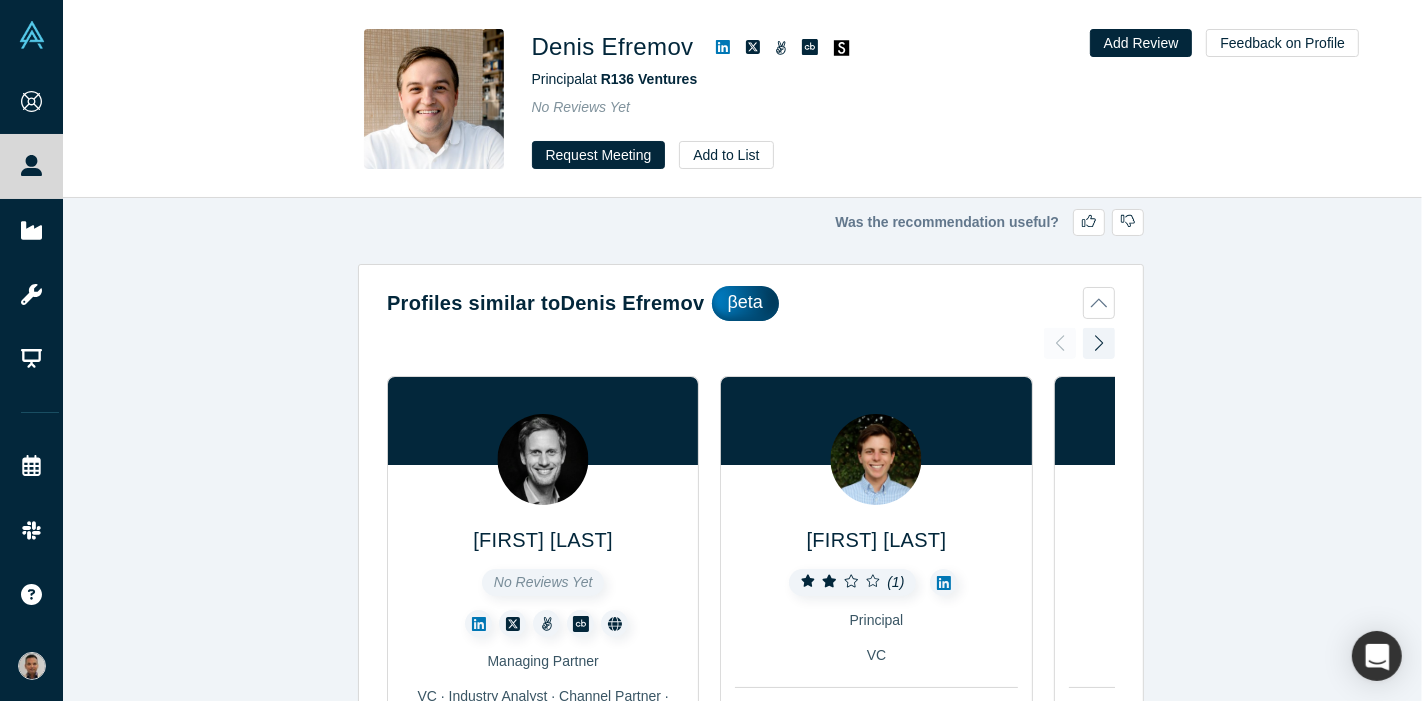 click 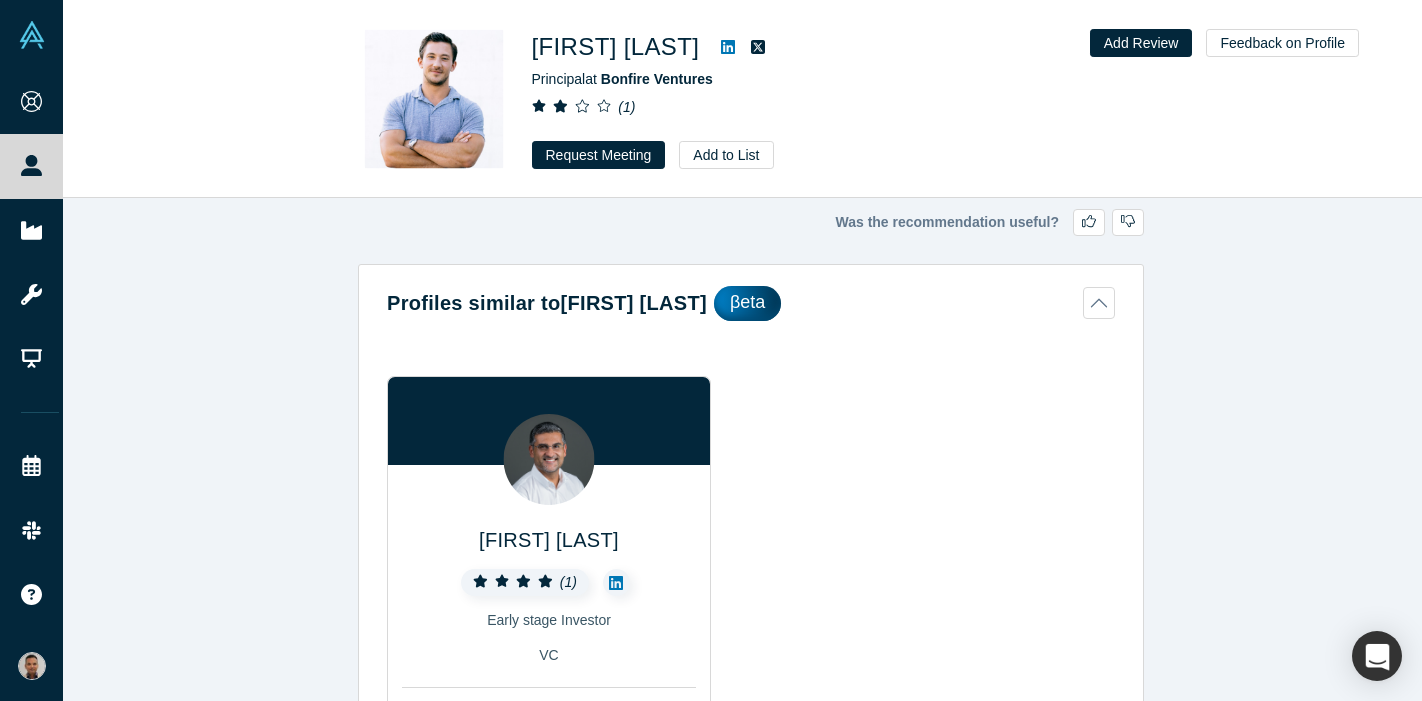 scroll, scrollTop: 0, scrollLeft: 0, axis: both 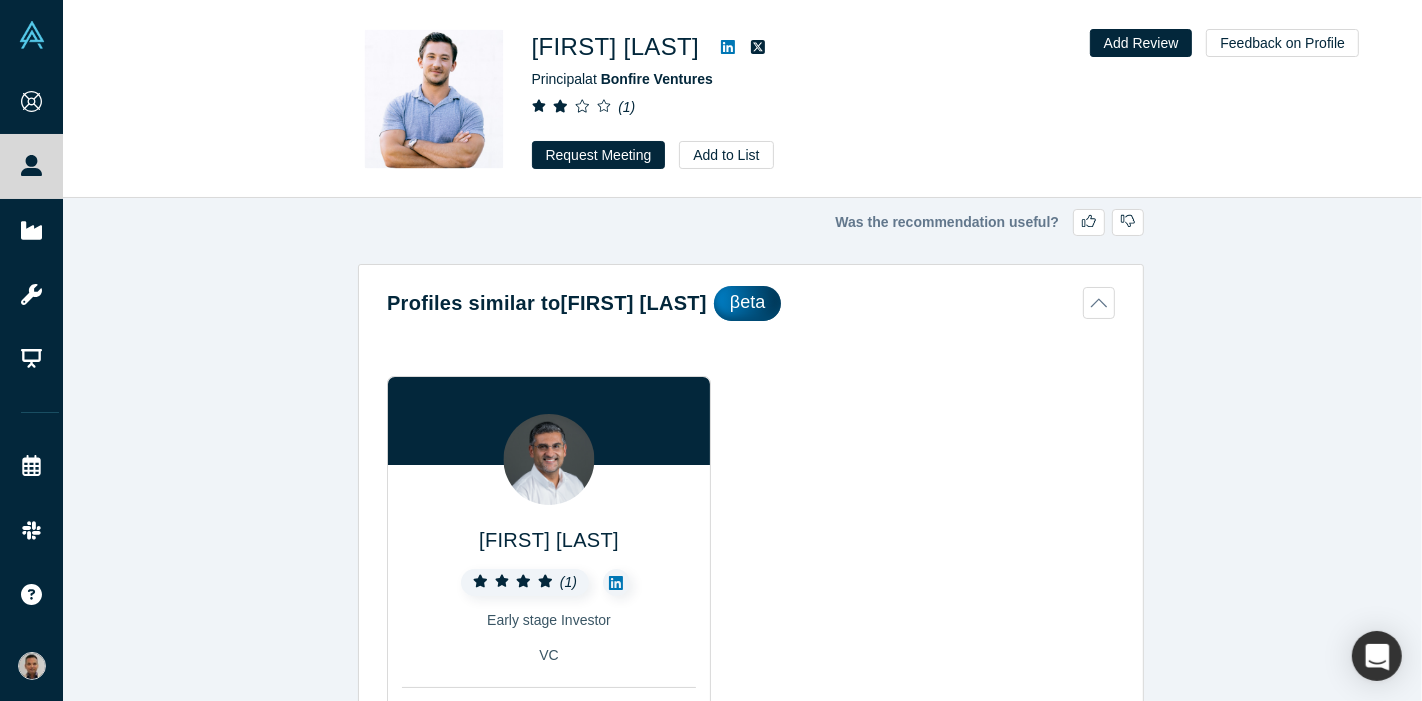 click at bounding box center (728, 47) 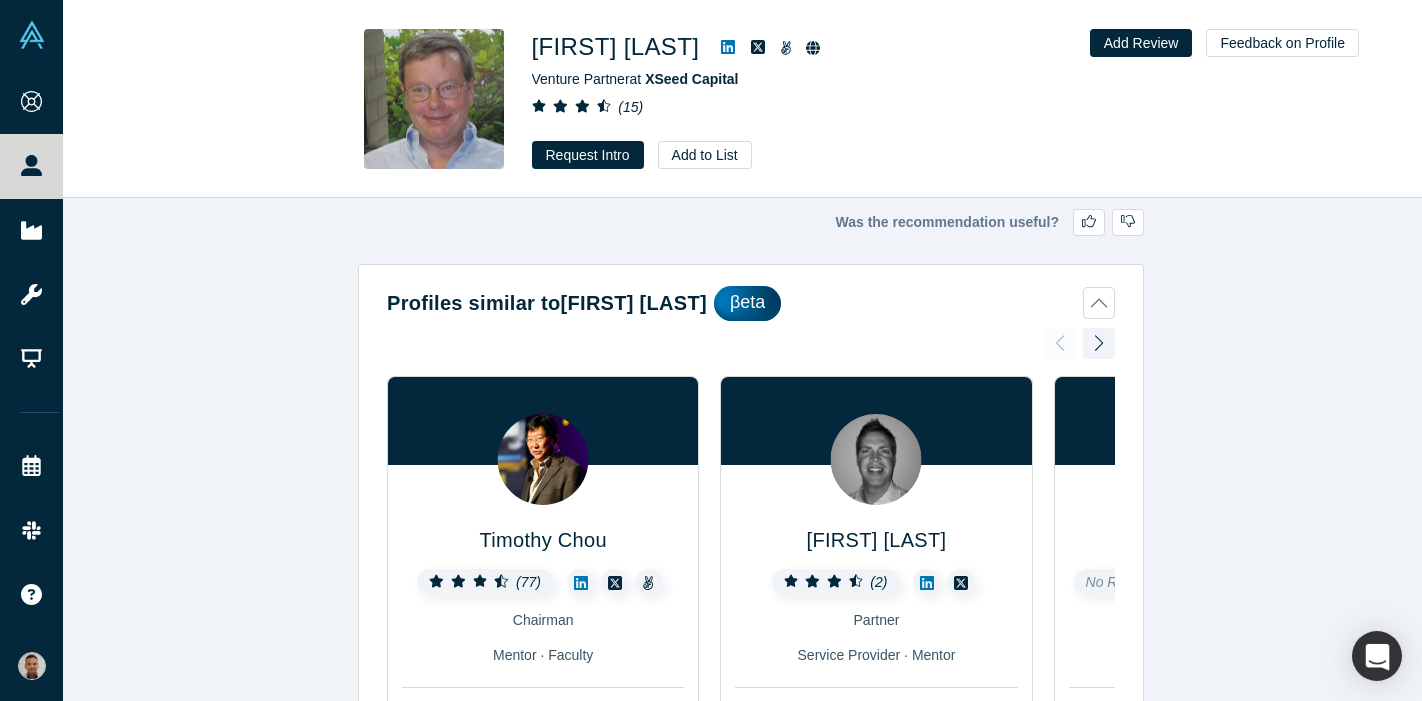 scroll, scrollTop: 0, scrollLeft: 0, axis: both 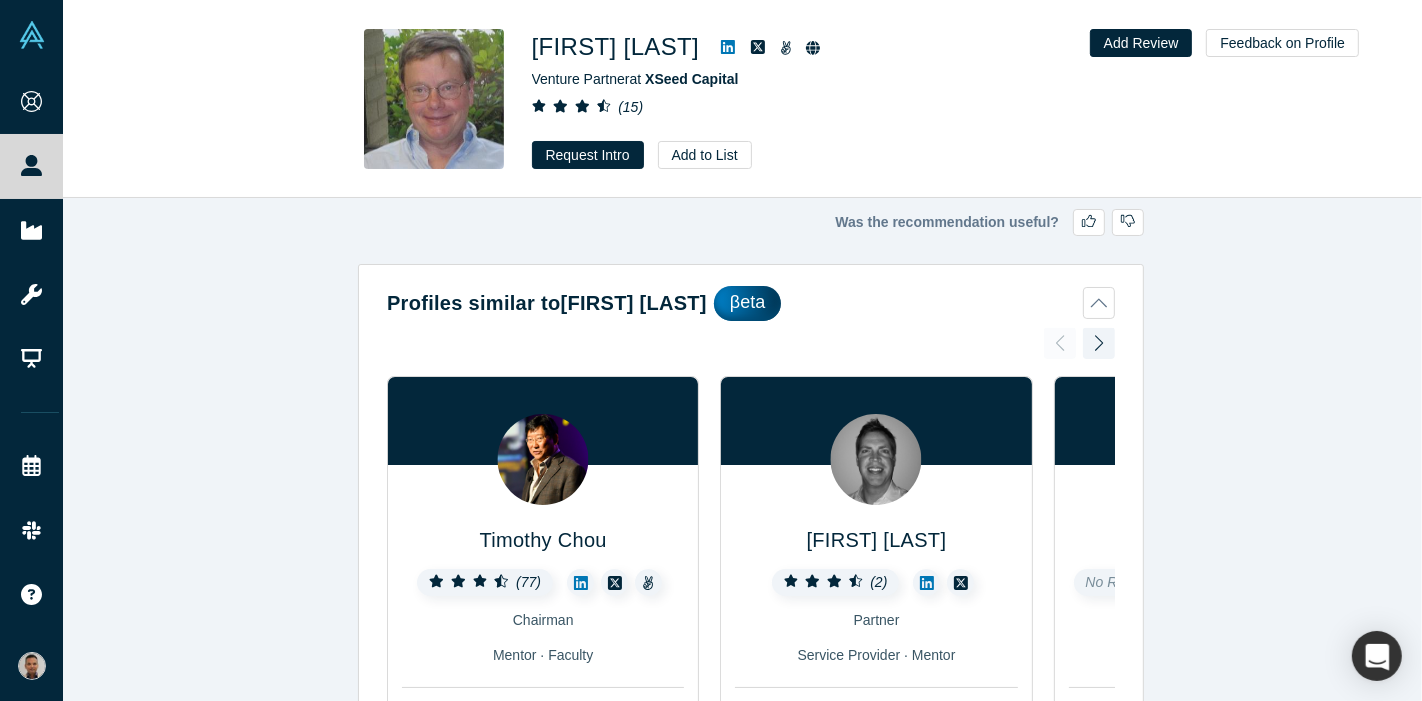 click 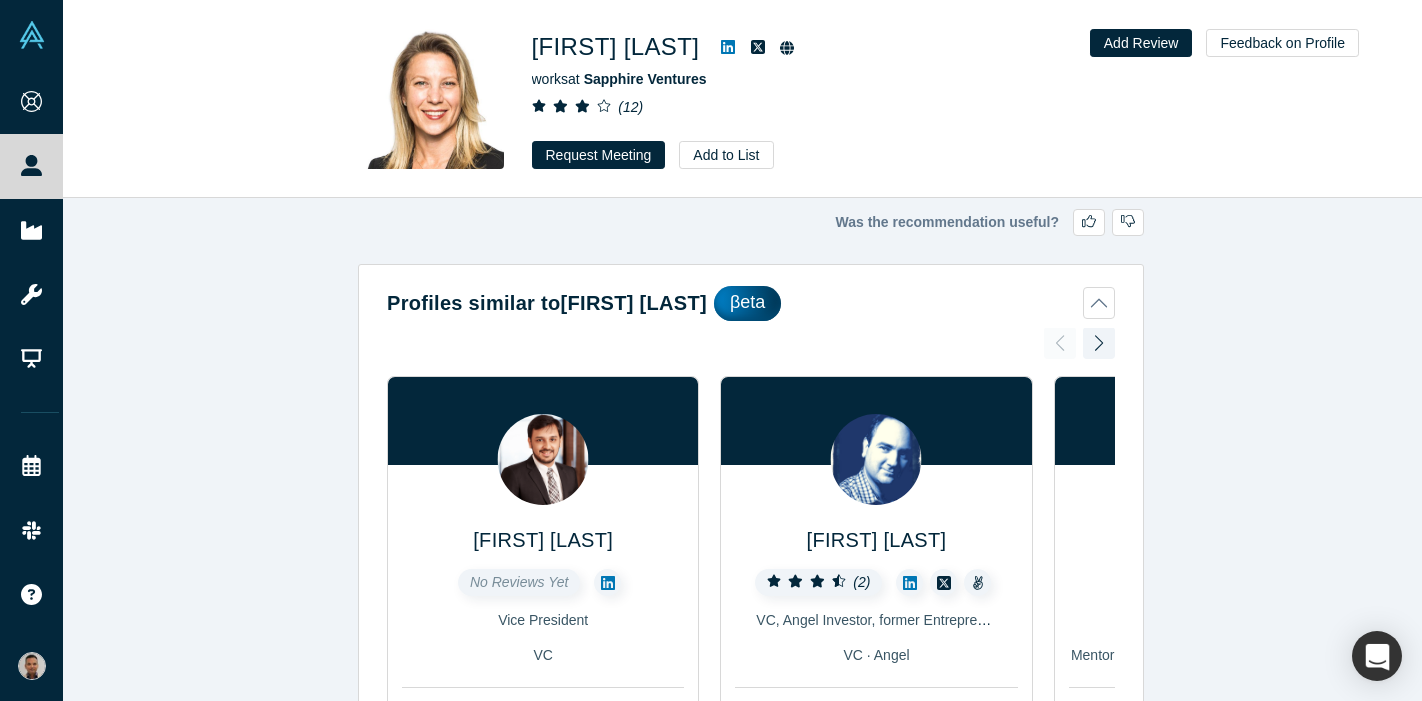 scroll, scrollTop: 0, scrollLeft: 0, axis: both 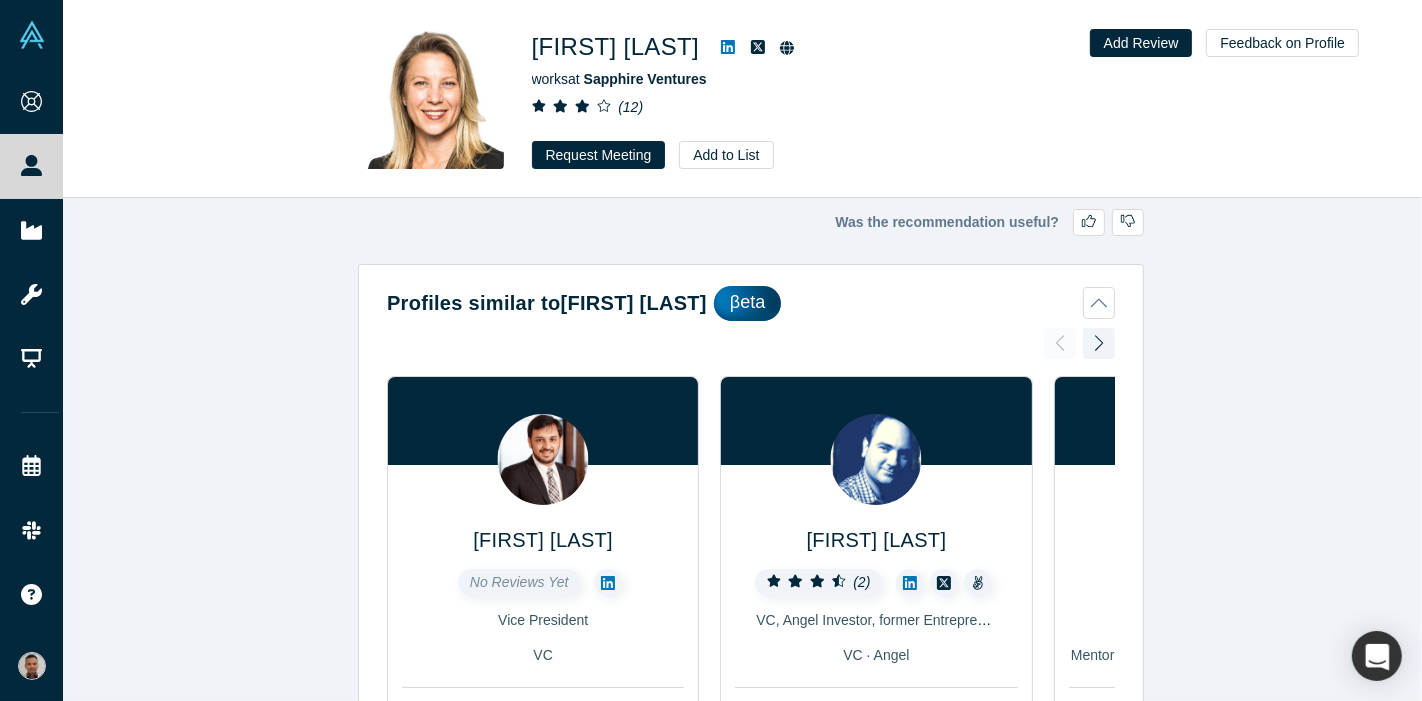 click 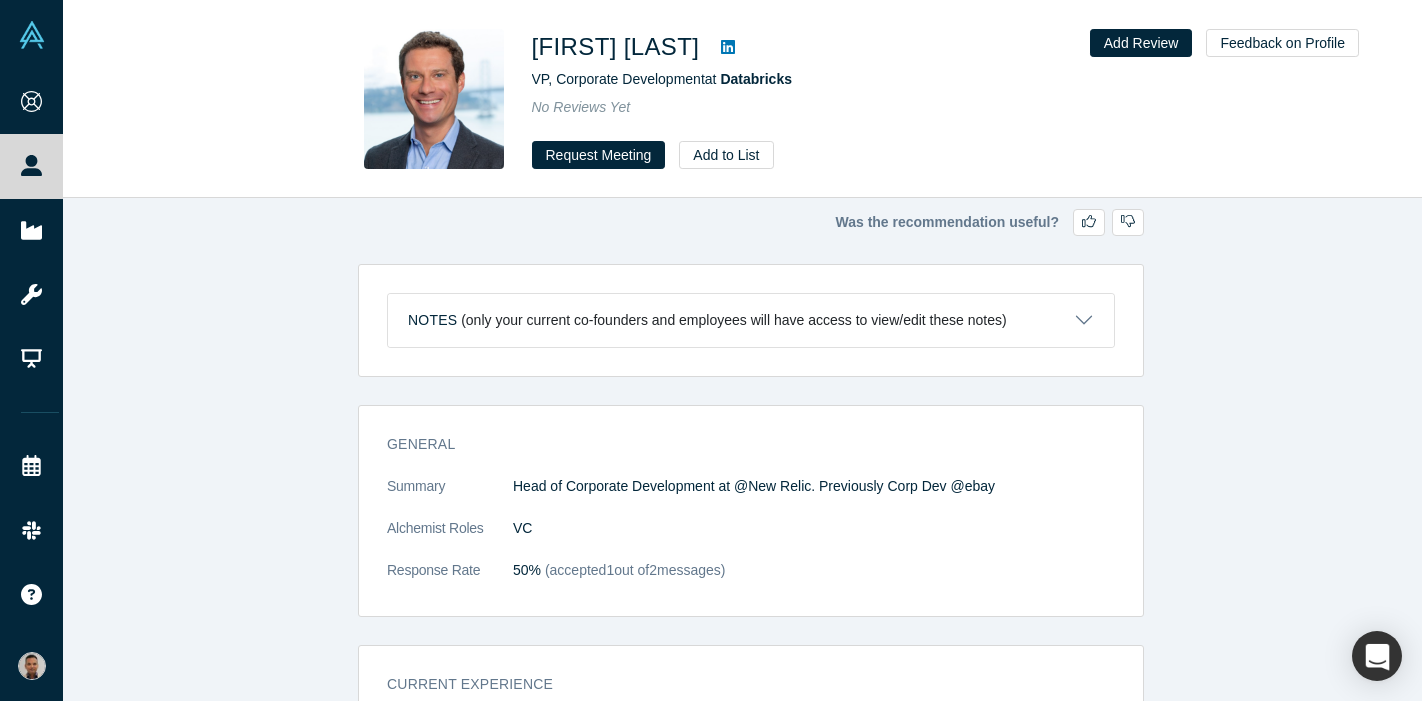 scroll, scrollTop: 0, scrollLeft: 0, axis: both 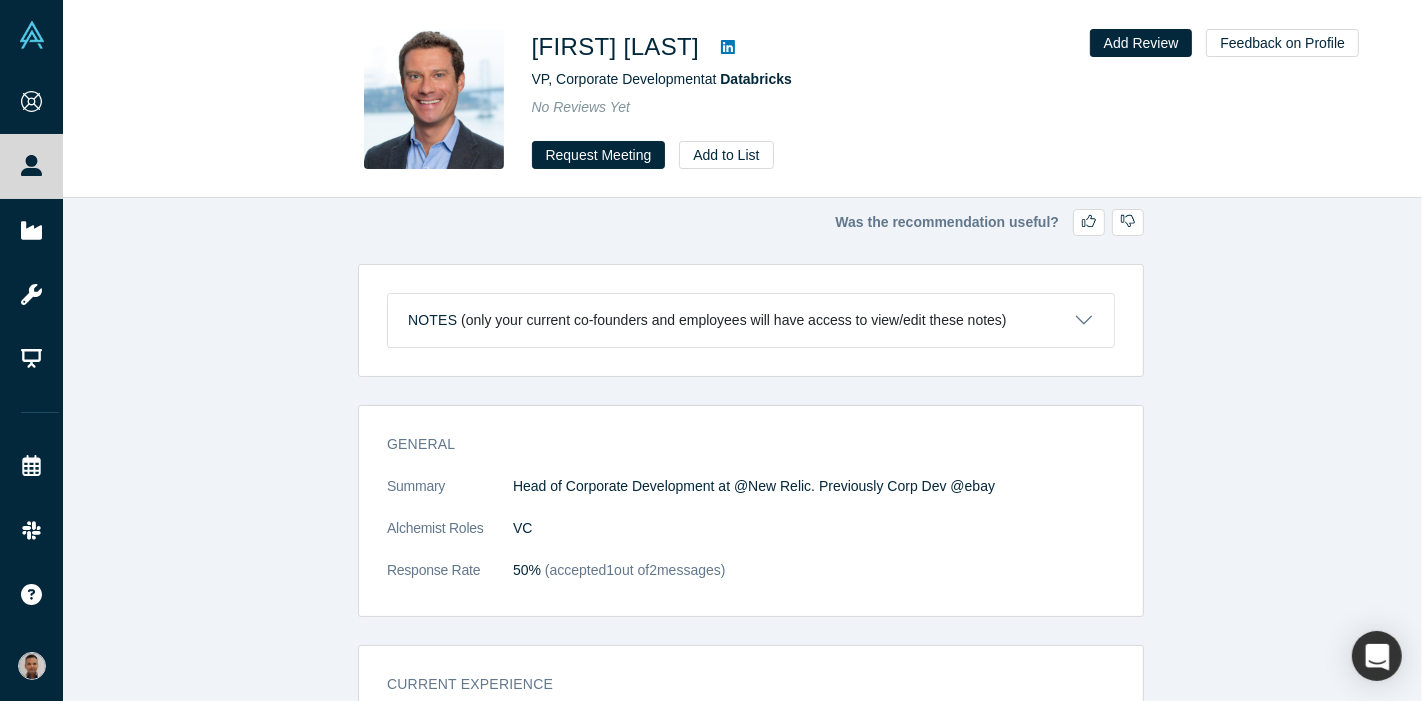 click 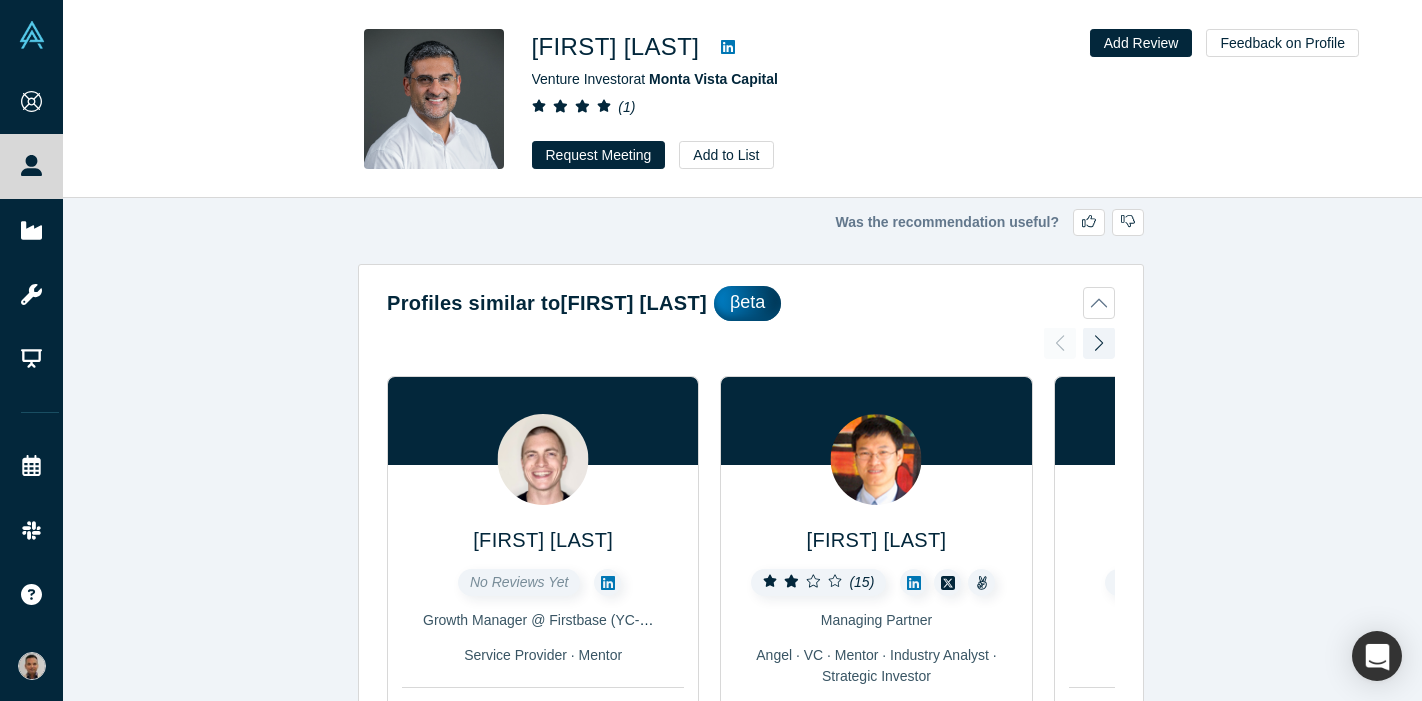 scroll, scrollTop: 0, scrollLeft: 0, axis: both 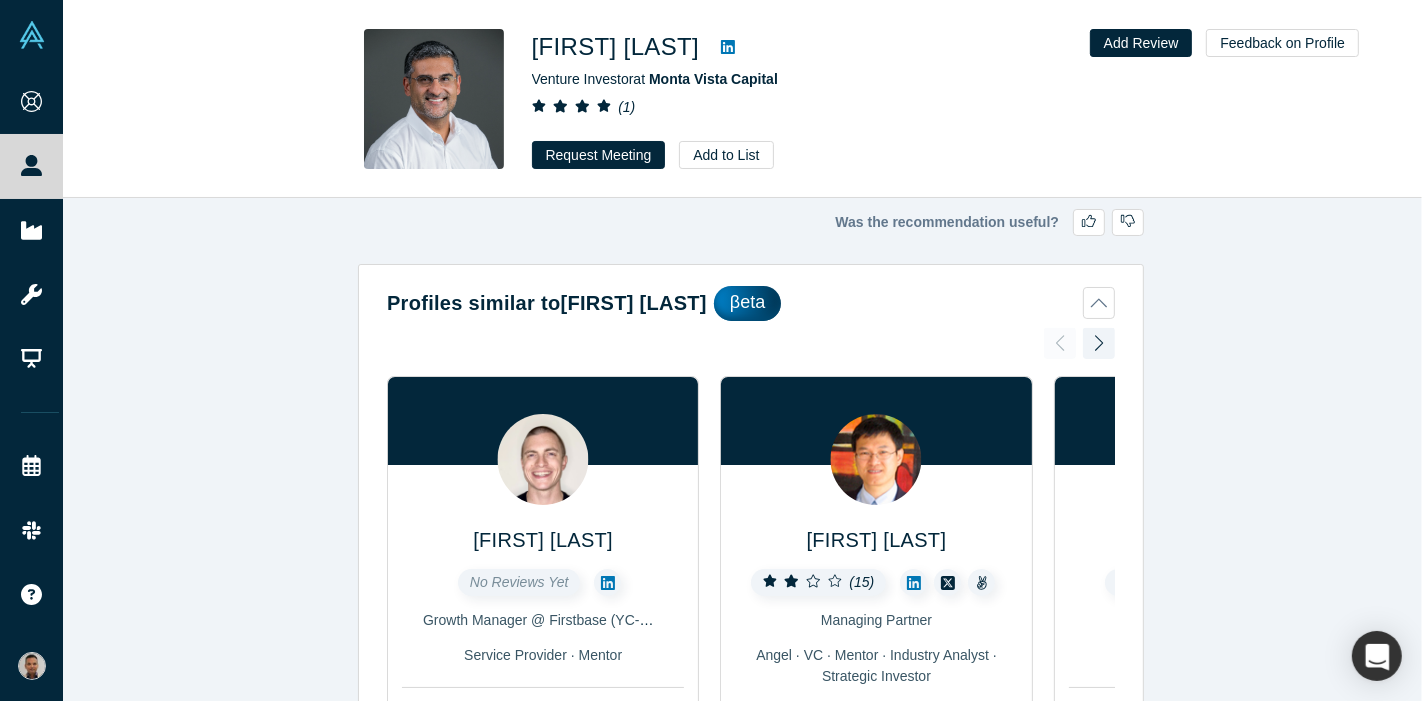 click at bounding box center (728, 47) 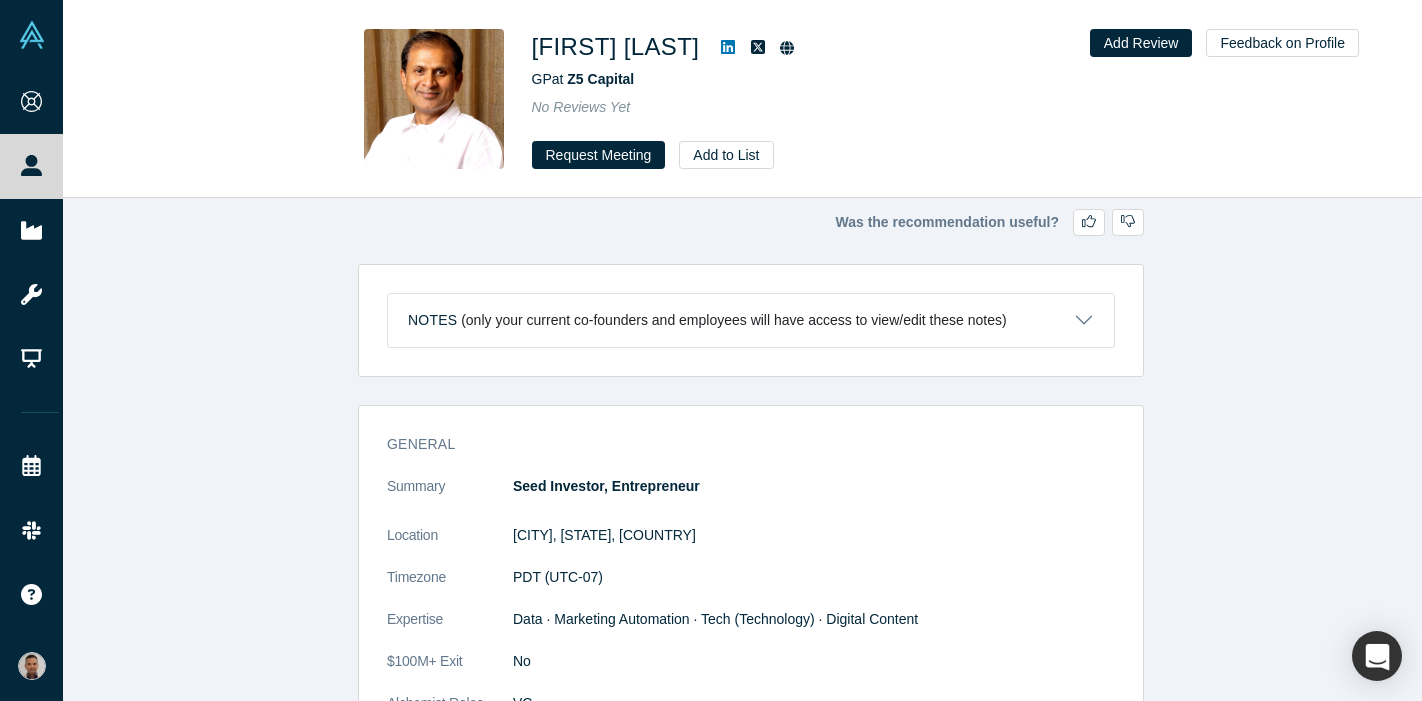 scroll, scrollTop: 0, scrollLeft: 0, axis: both 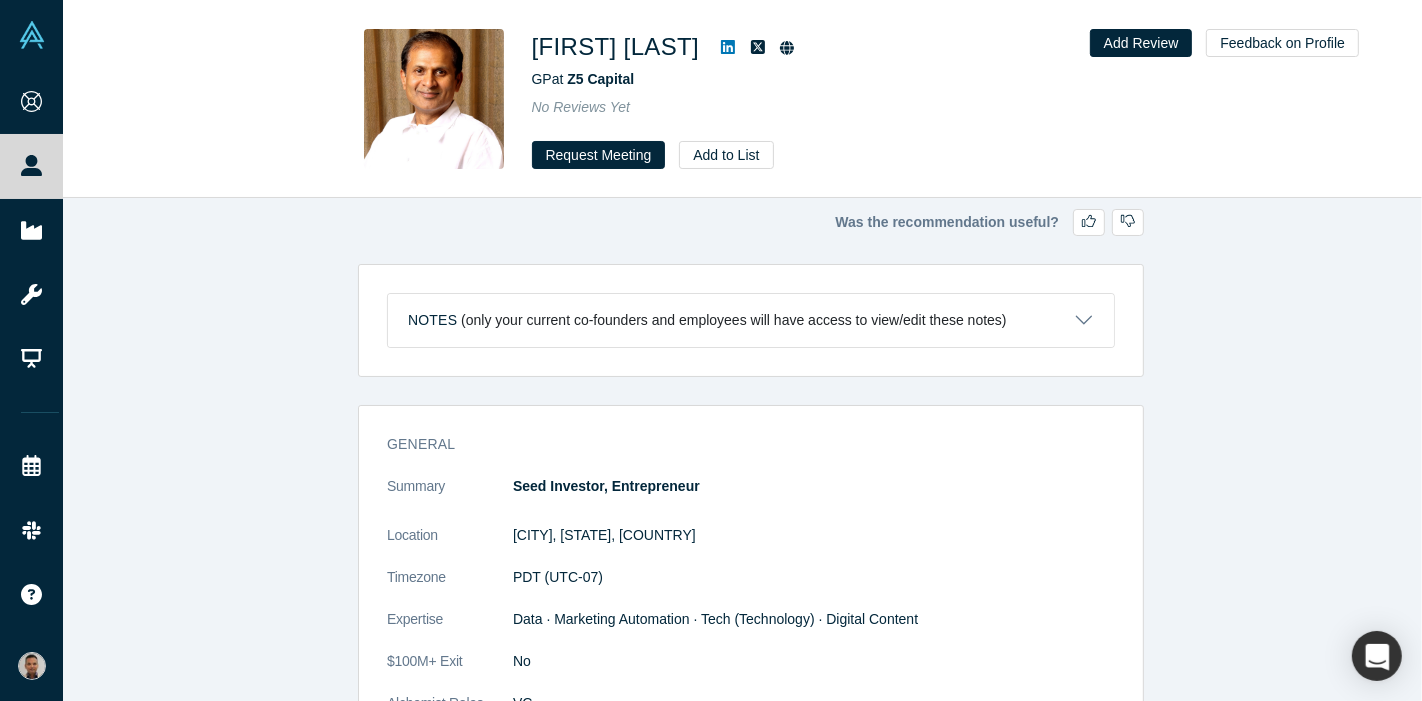 click 